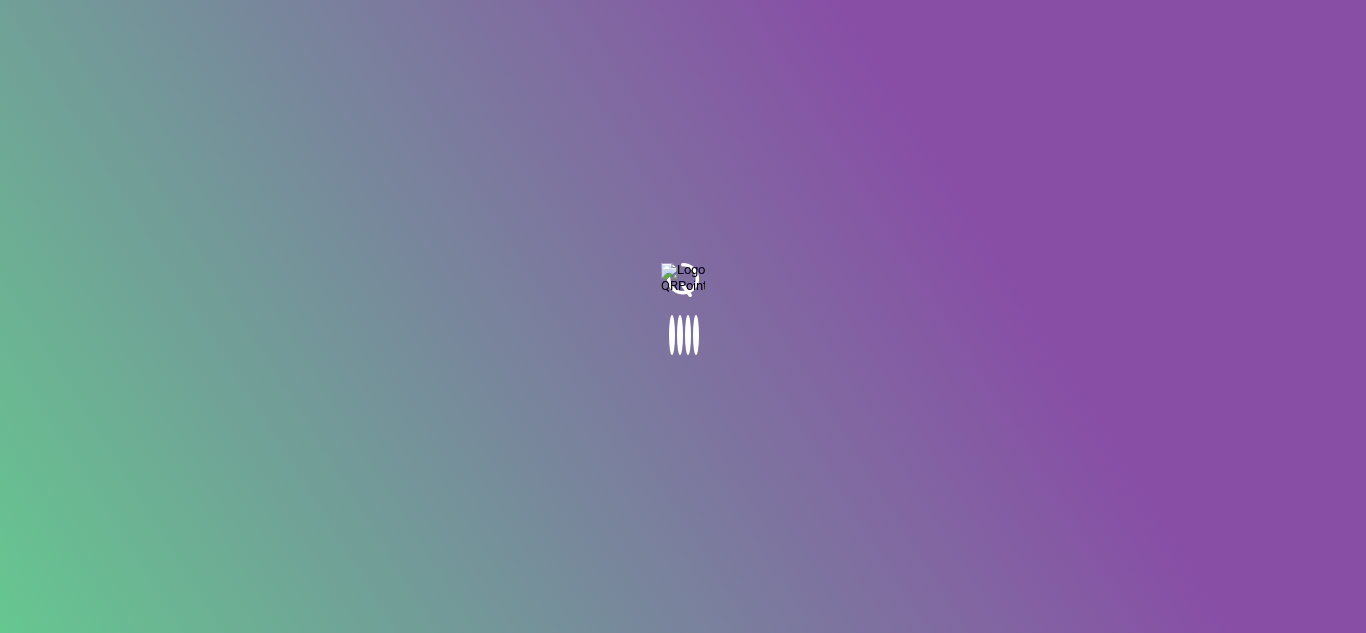 scroll, scrollTop: 0, scrollLeft: 0, axis: both 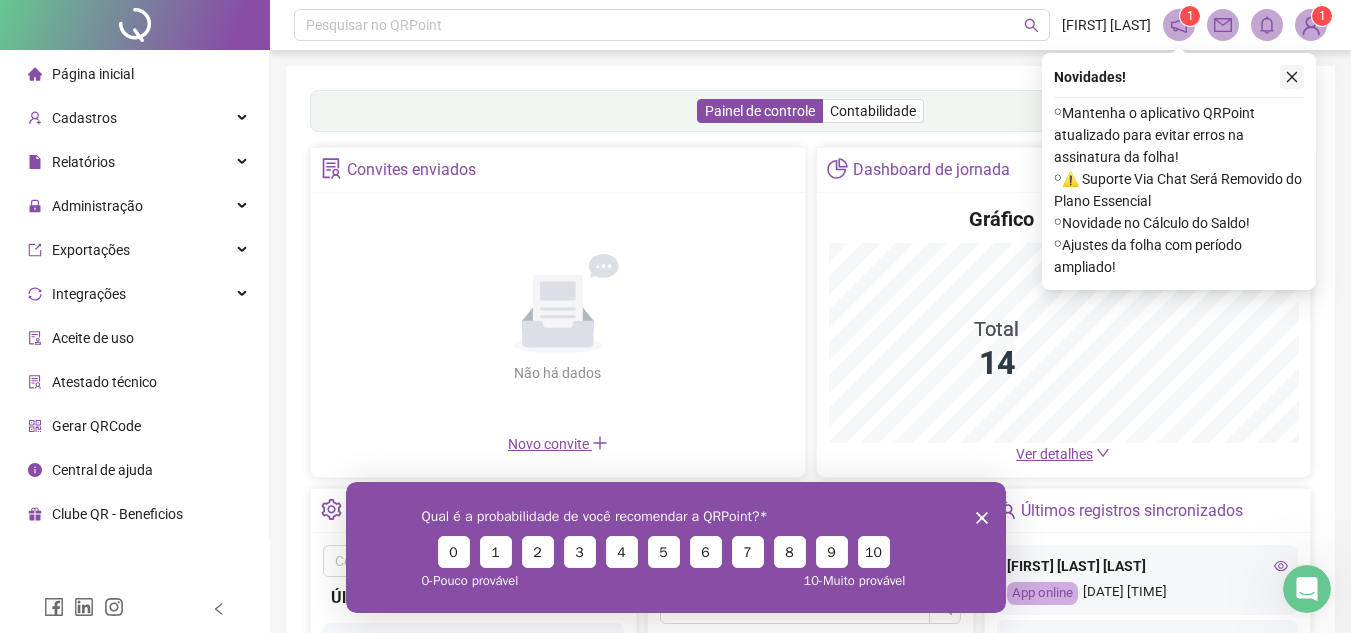 click at bounding box center [1292, 77] 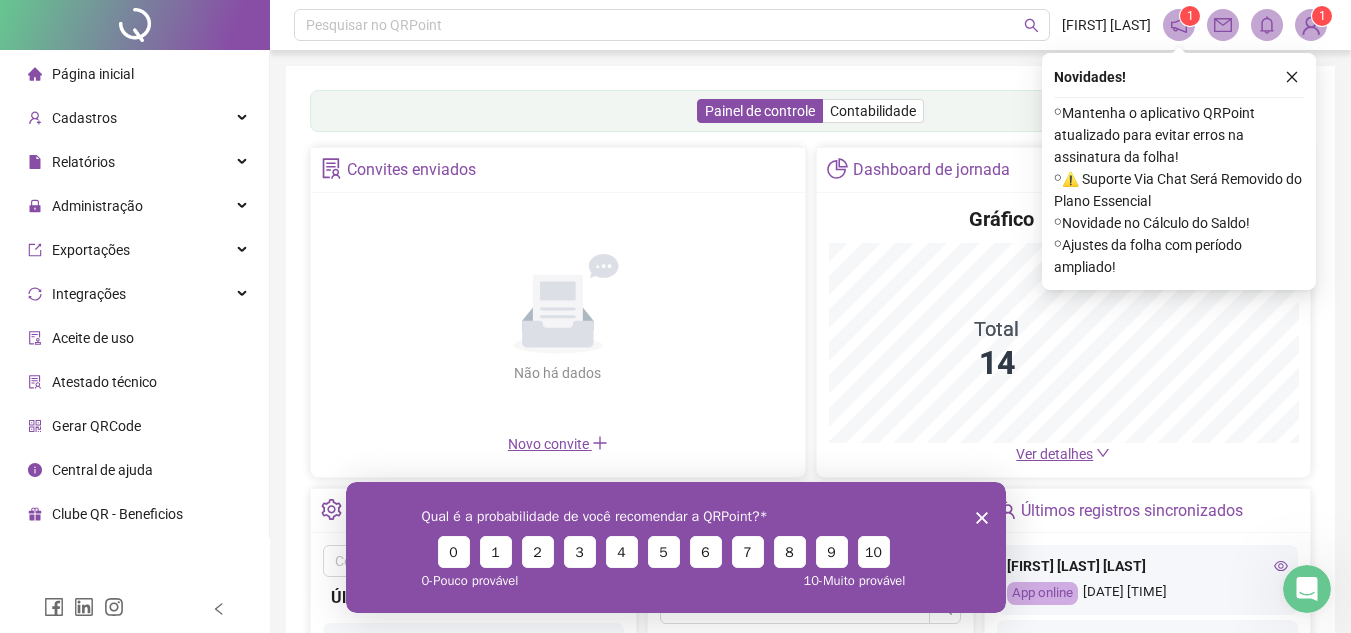 click on "Qual é a probabilidade de você recomendar a QRPoint? 0 1 2 3 4 5 6 7 8 9 10 0  -  Pouco provável 10  -  Muito provável" at bounding box center [675, 546] 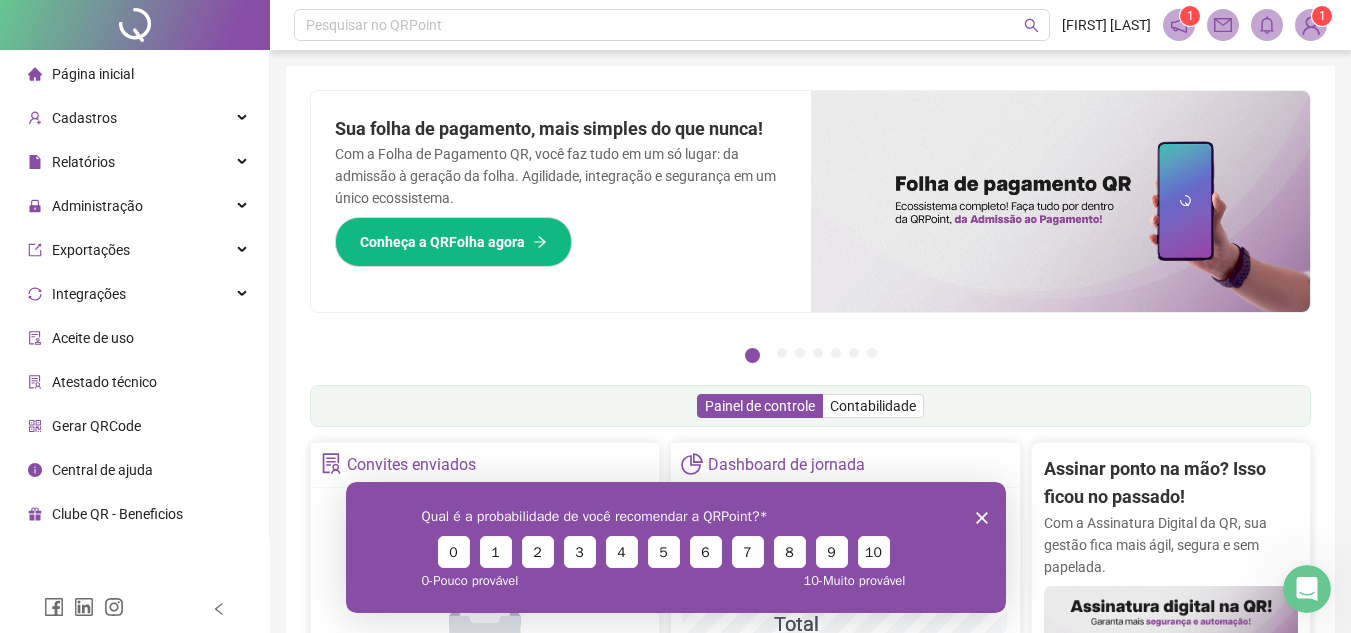 click 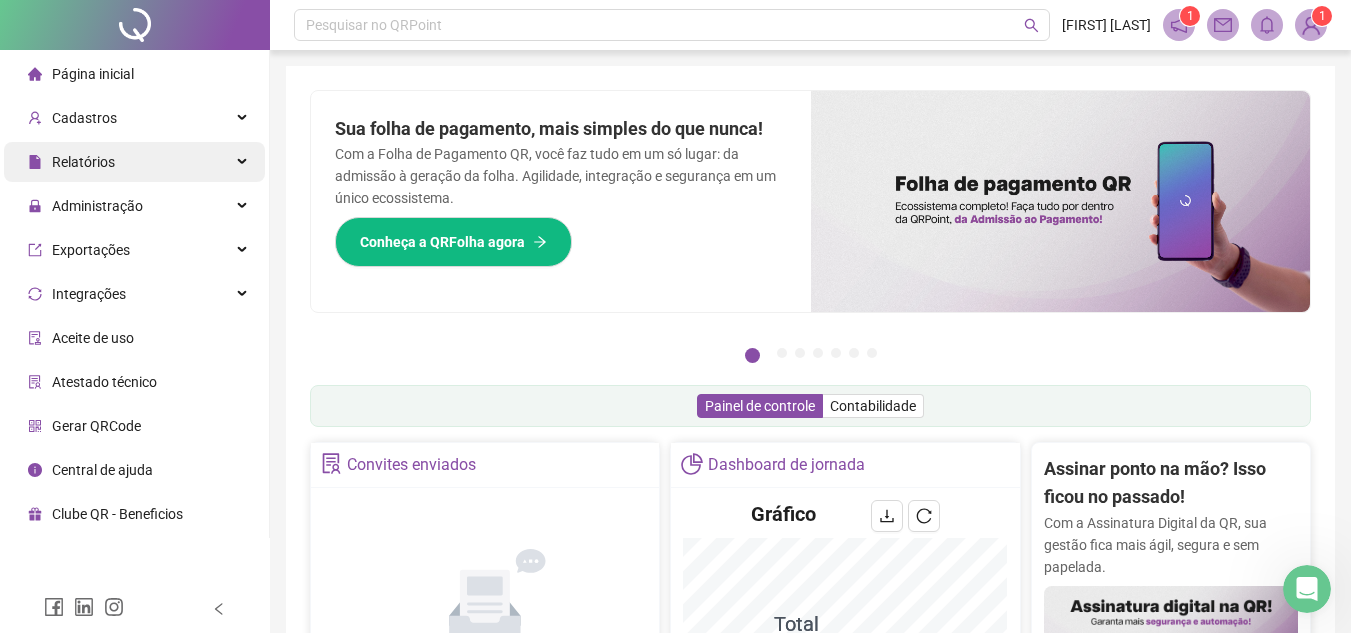 click on "Relatórios" at bounding box center [83, 162] 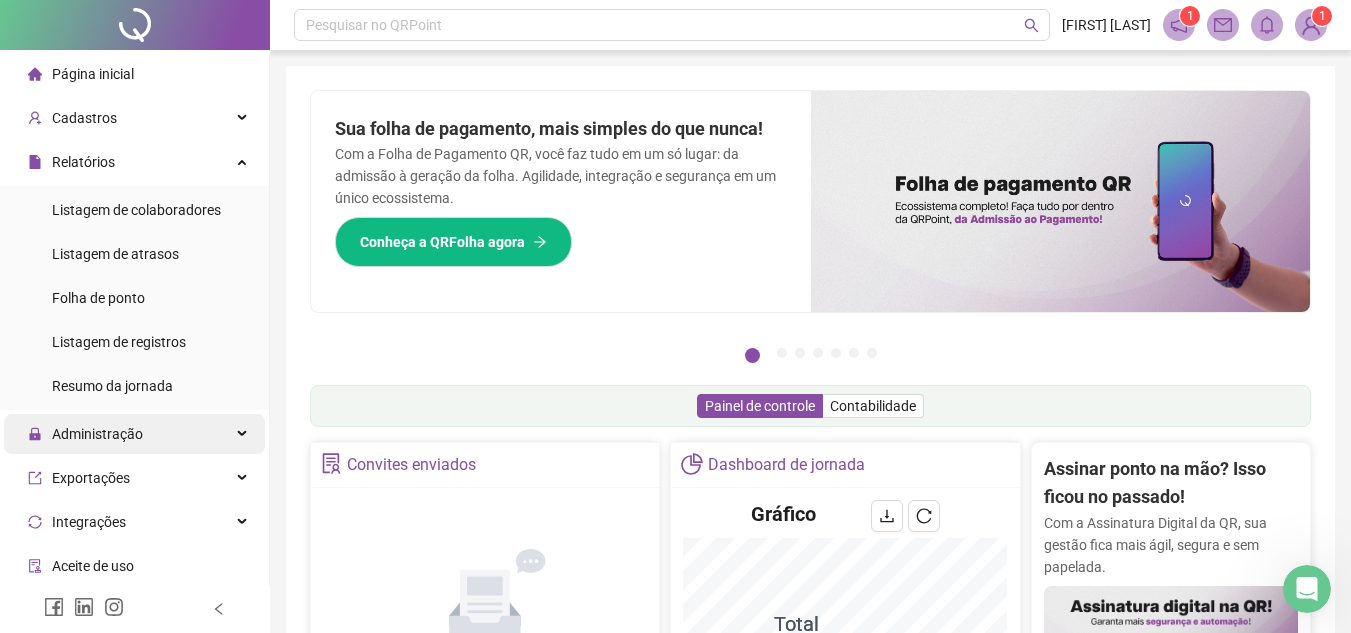 click on "Administração" at bounding box center (97, 434) 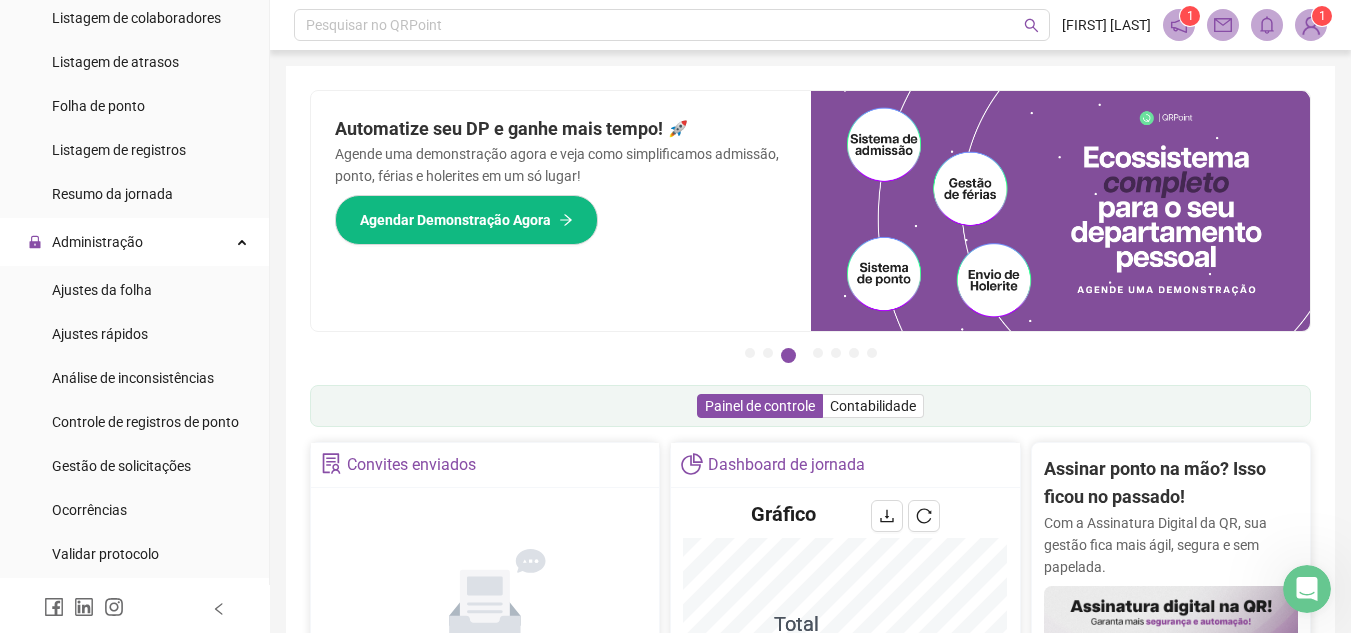 scroll, scrollTop: 0, scrollLeft: 0, axis: both 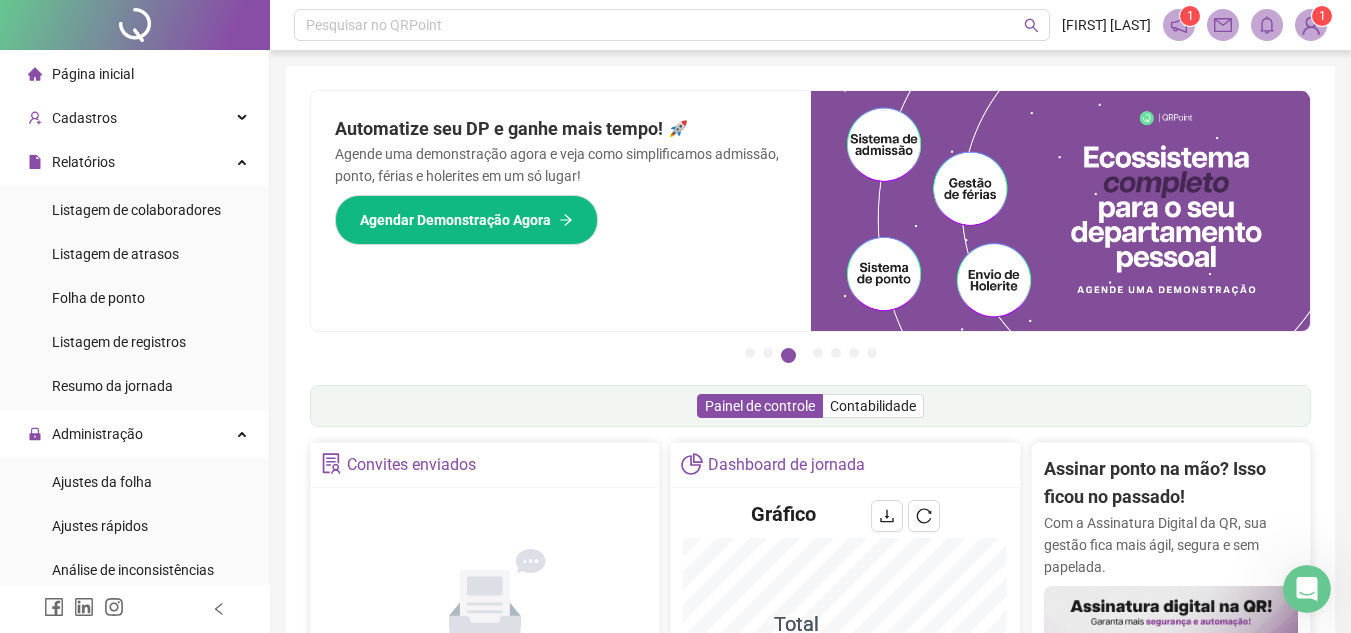 click on "1" at bounding box center [1322, 16] 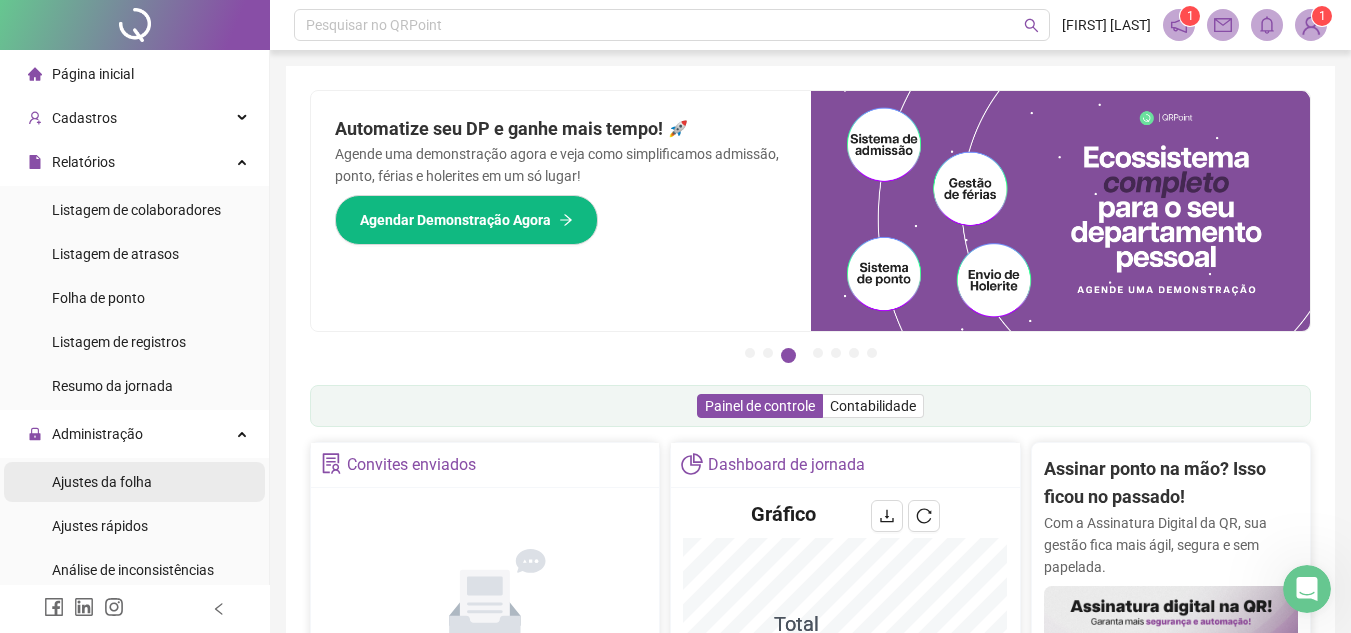 click on "Ajustes da folha" at bounding box center (134, 482) 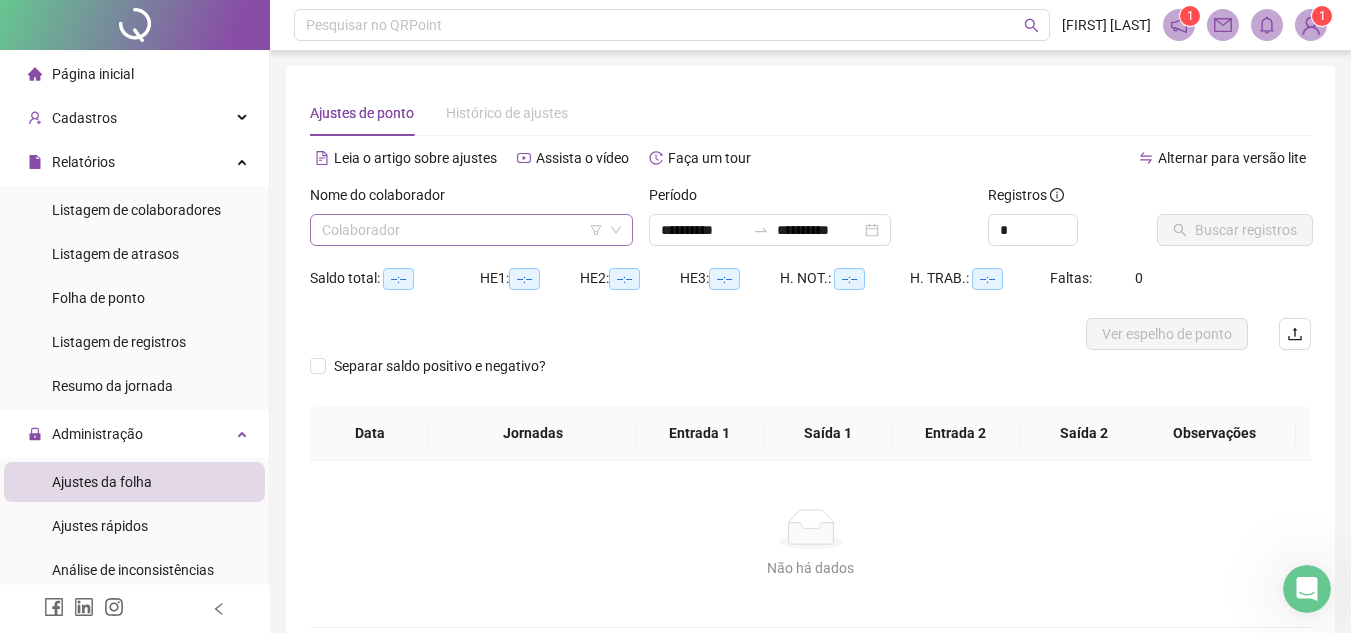 click at bounding box center [462, 230] 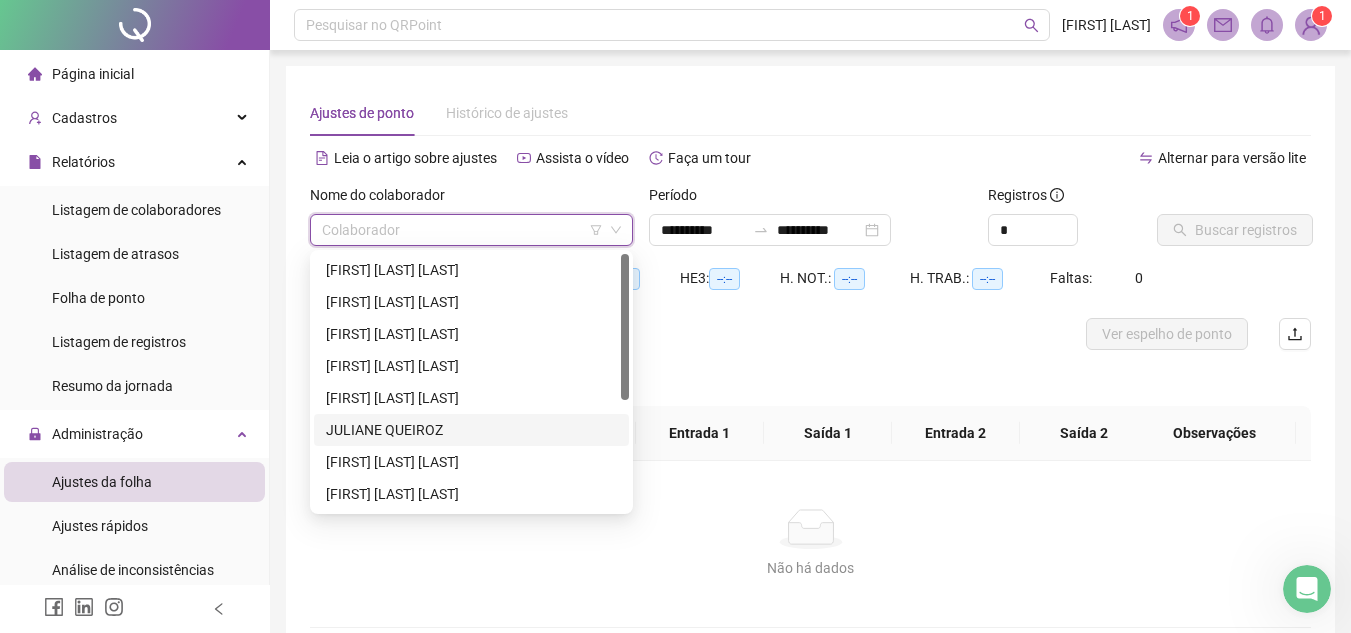 click on "JULIANE QUEIROZ" at bounding box center (471, 430) 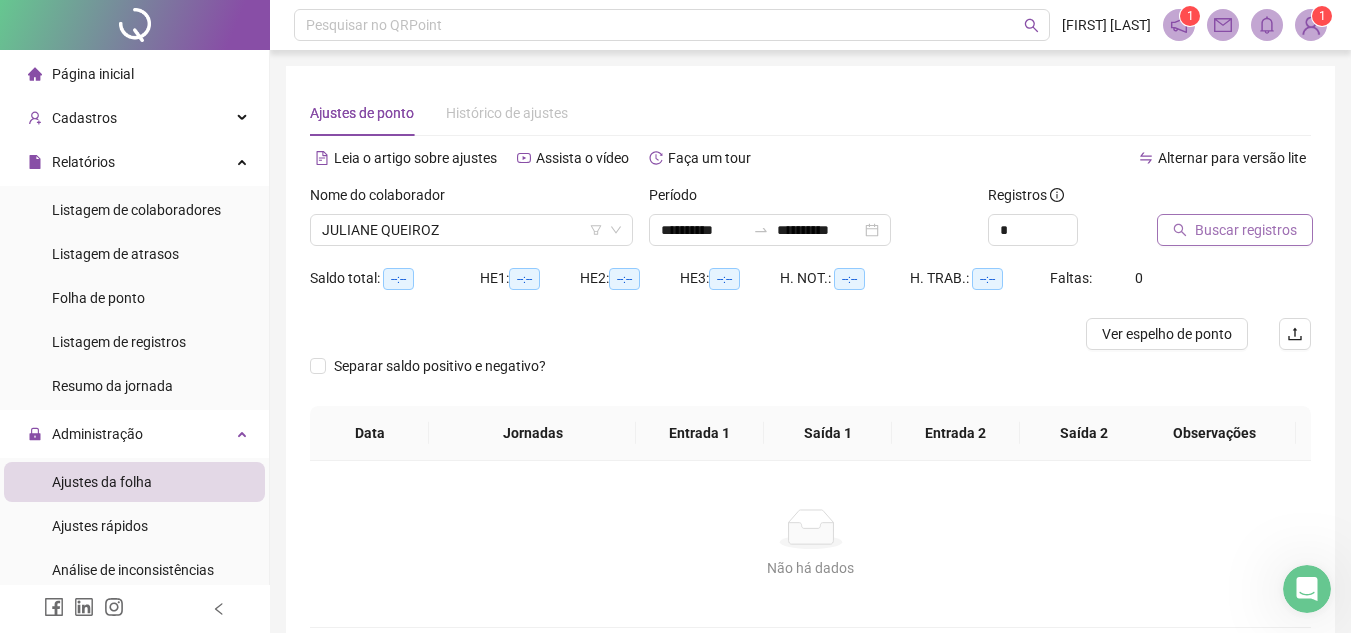 click on "Buscar registros" at bounding box center [1246, 230] 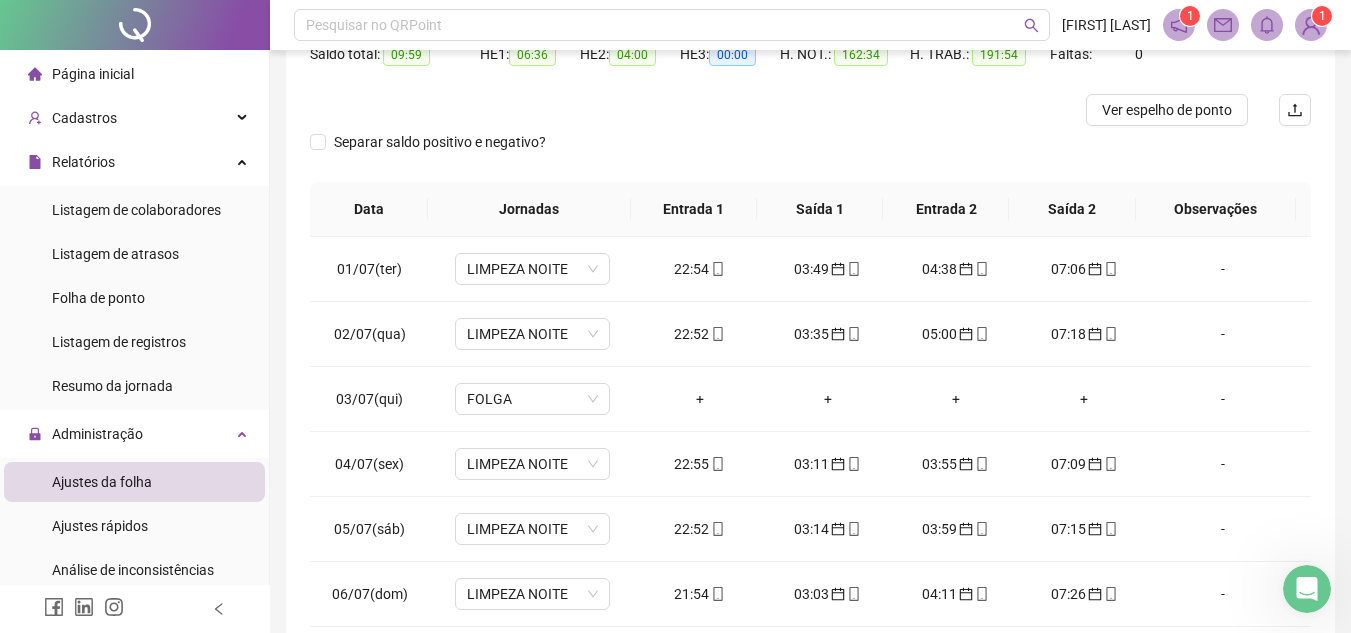 scroll, scrollTop: 332, scrollLeft: 0, axis: vertical 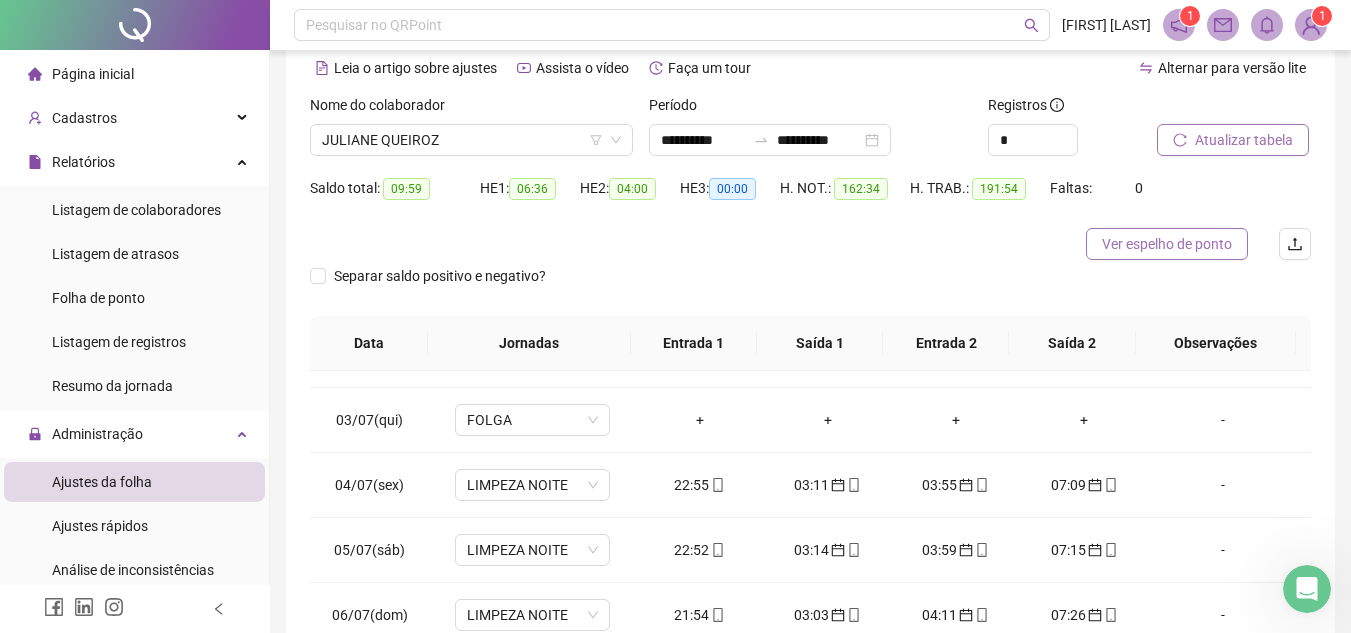 click on "Ver espelho de ponto" at bounding box center [1167, 244] 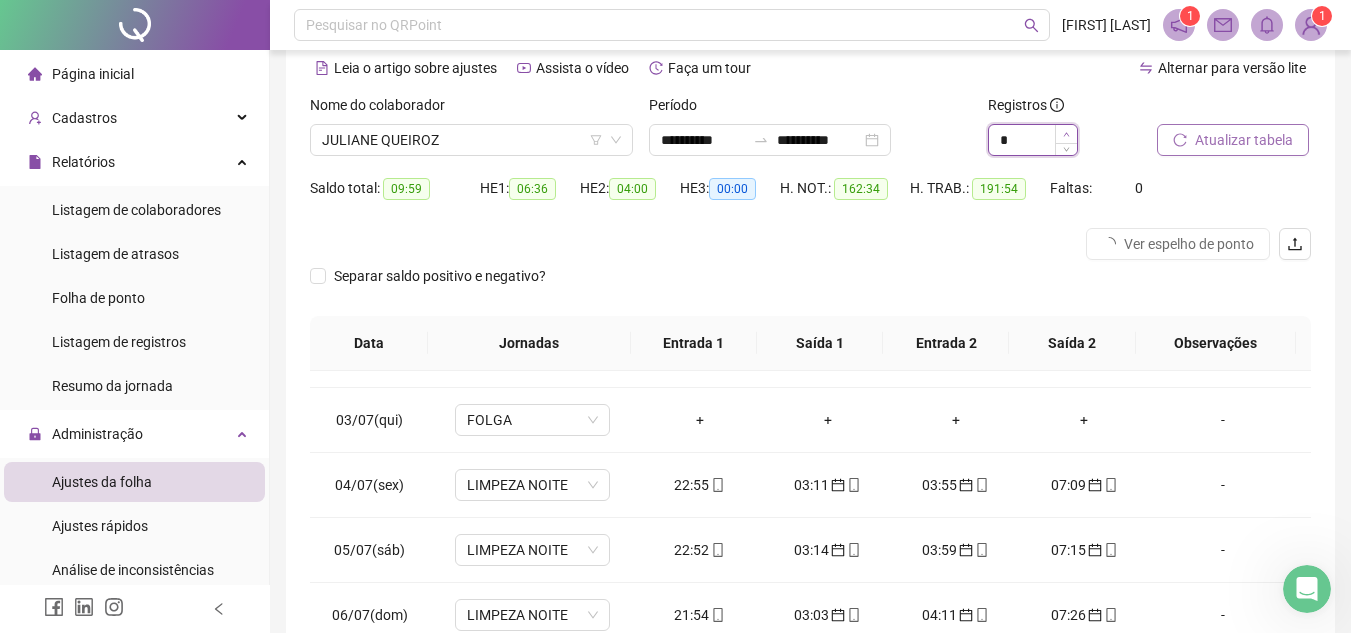 click at bounding box center (1066, 134) 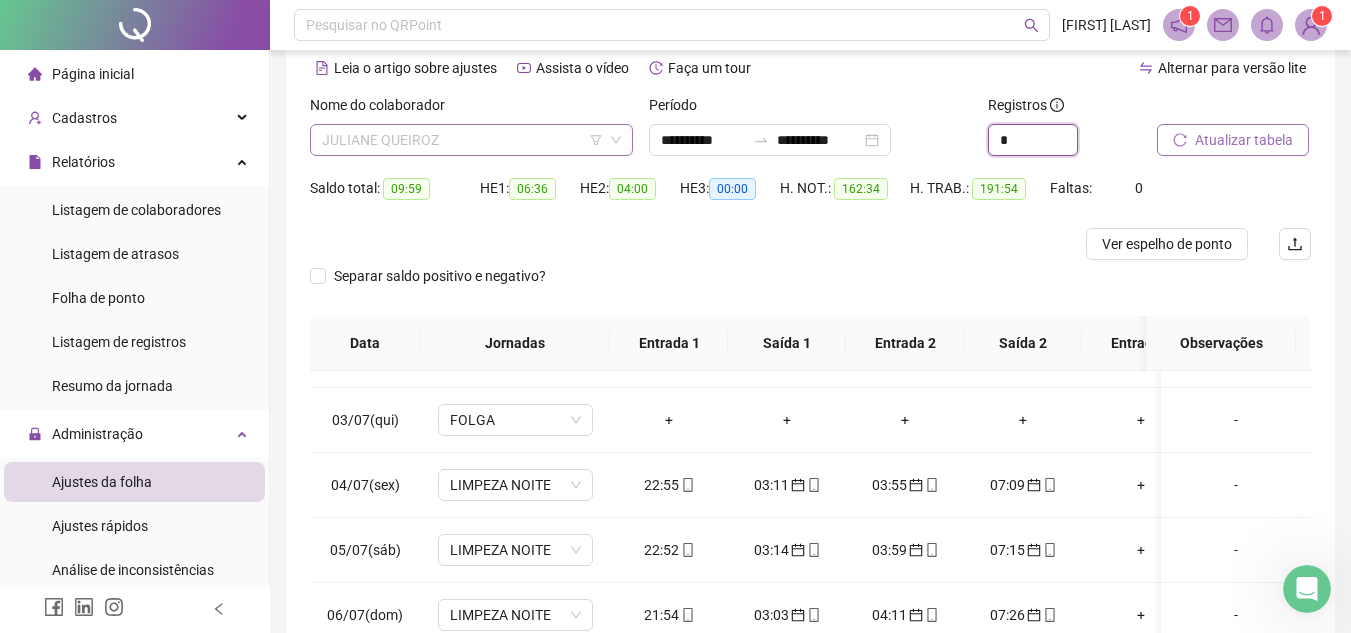 click on "JULIANE QUEIROZ" at bounding box center (471, 140) 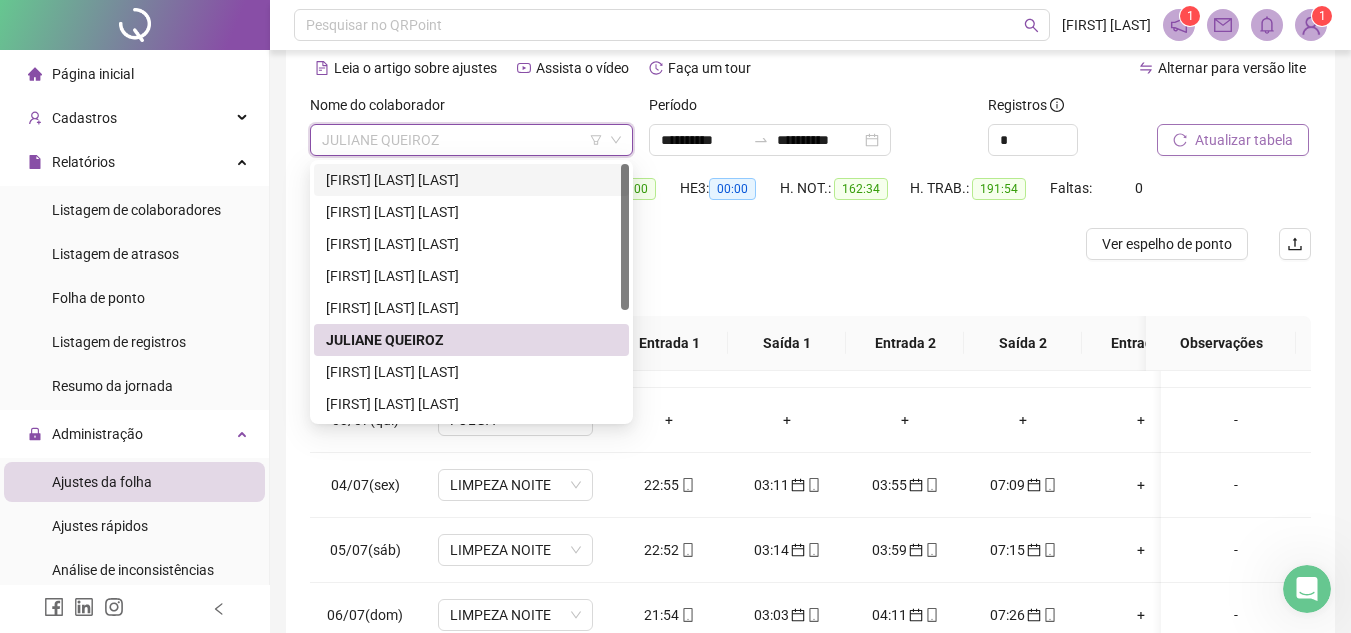 click on "[FIRST] [LAST] [LAST]" at bounding box center (471, 180) 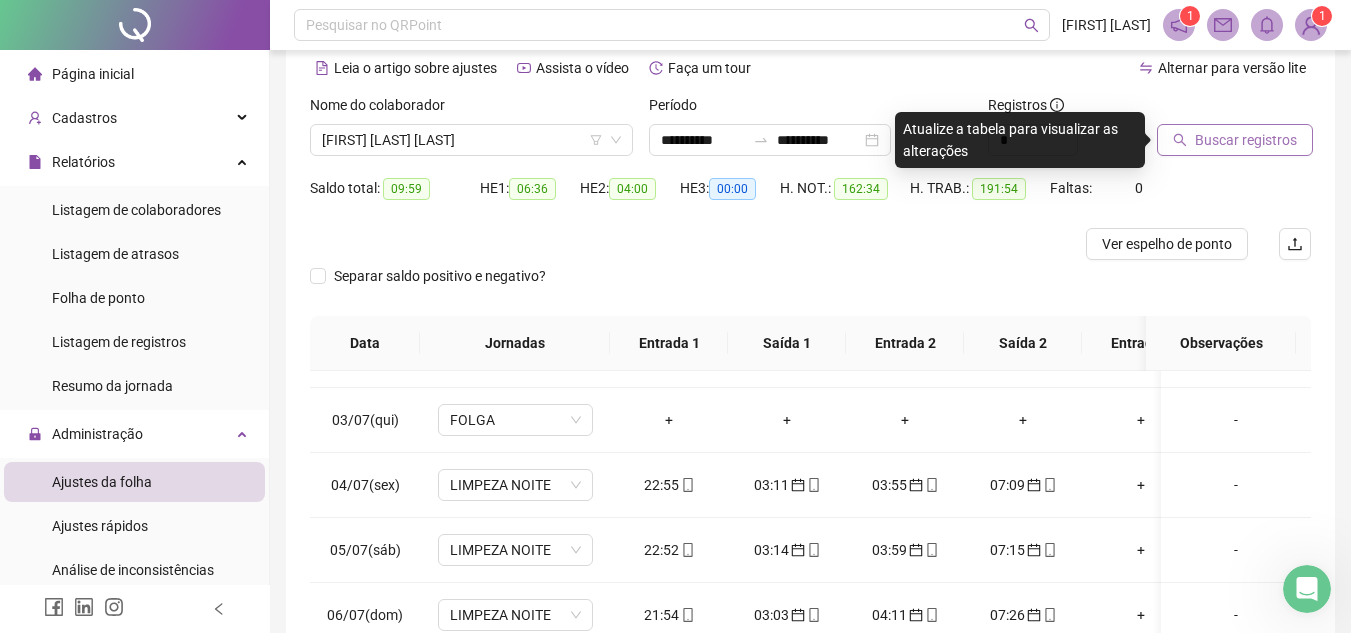 click on "Buscar registros" at bounding box center (1246, 140) 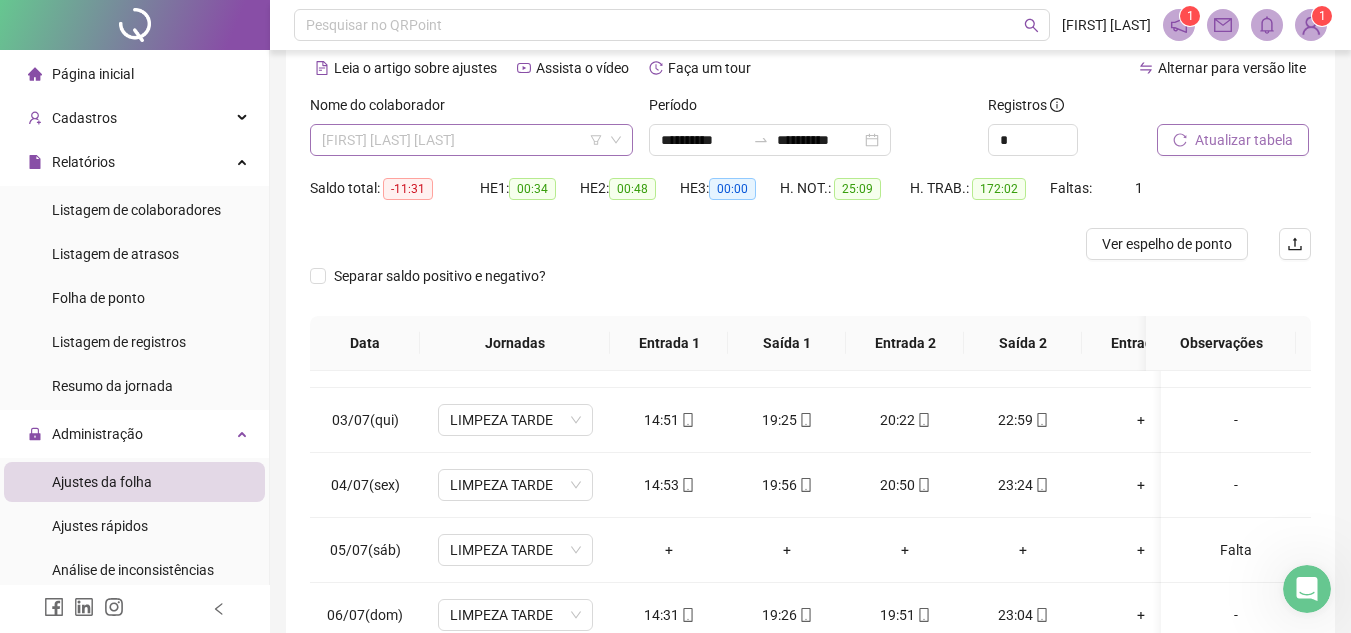 click on "[FIRST] [LAST] [LAST]" at bounding box center (471, 140) 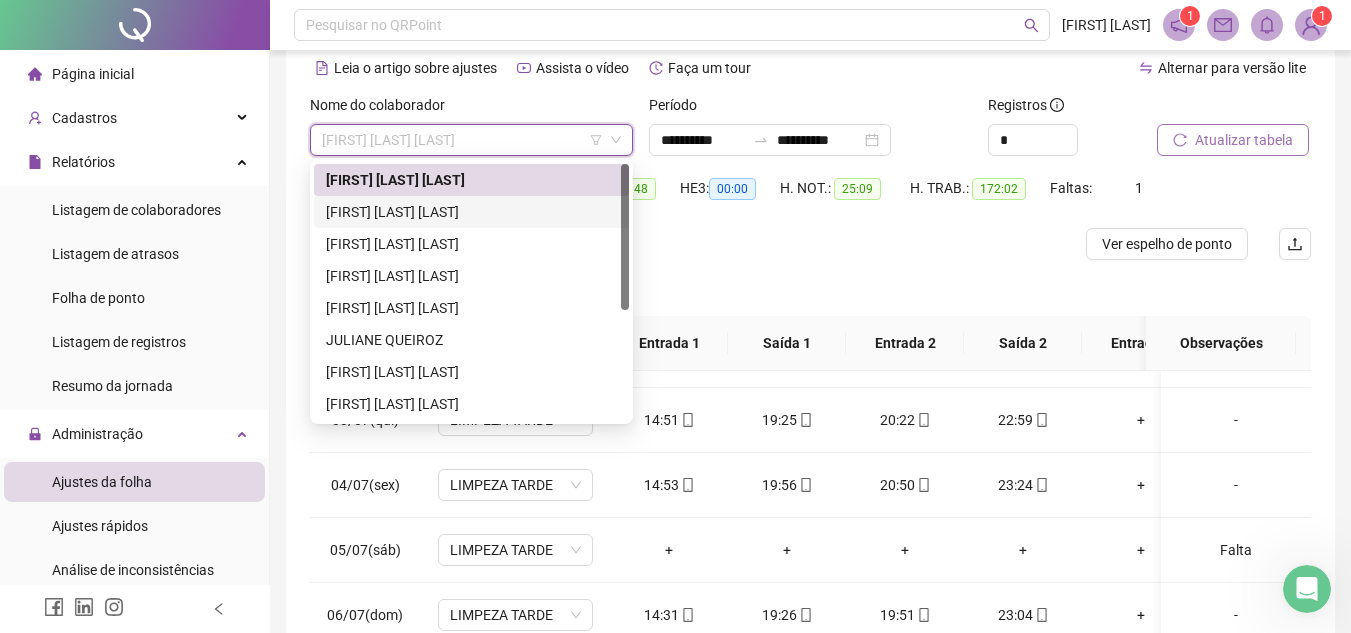 click on "[FIRST] [LAST] [LAST]" at bounding box center (471, 212) 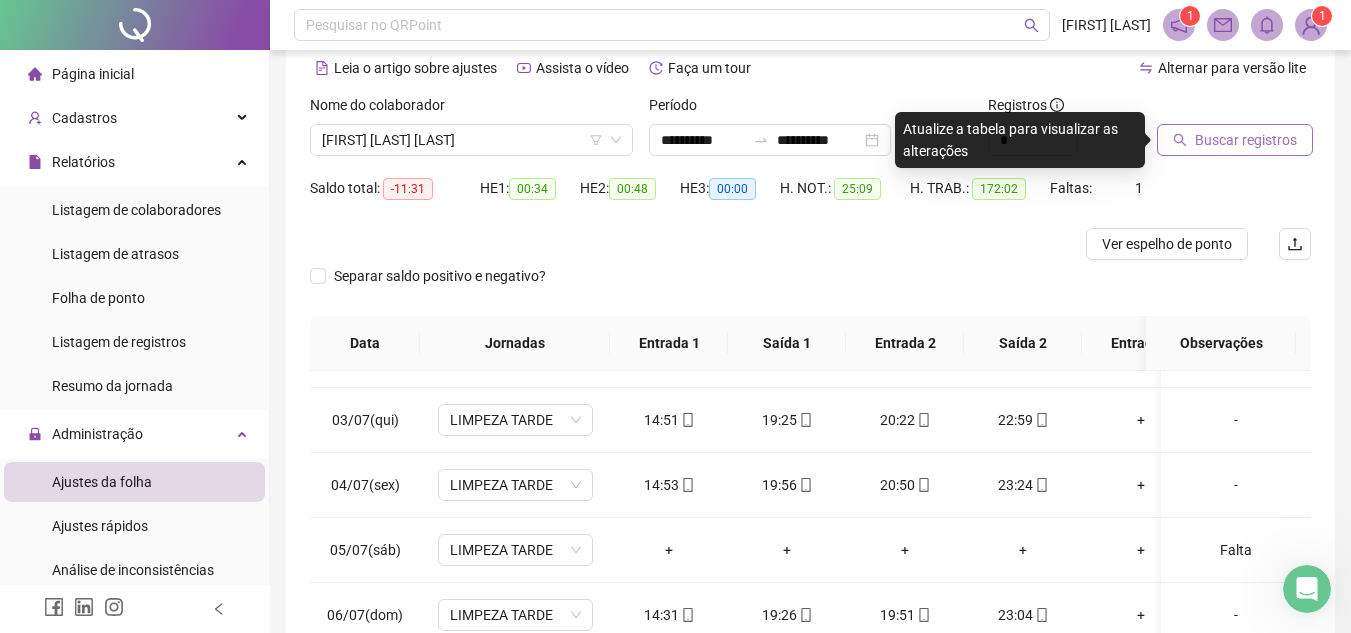 click on "Buscar registros" at bounding box center (1235, 140) 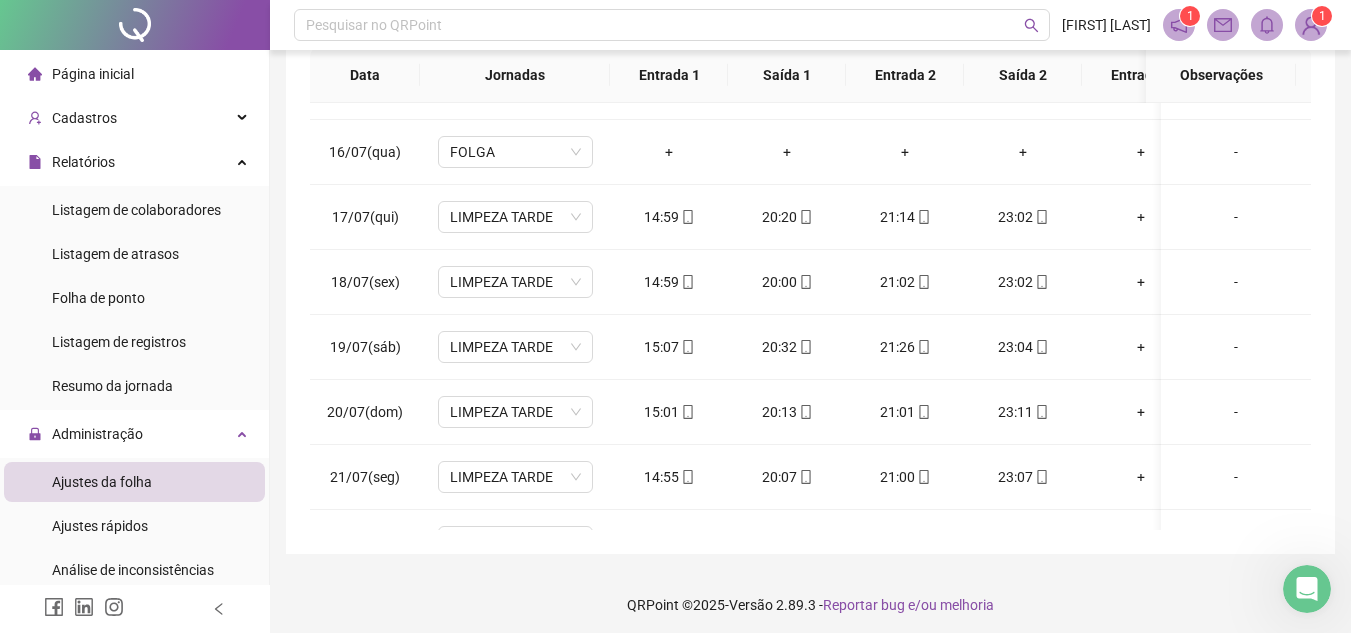 scroll, scrollTop: 357, scrollLeft: 0, axis: vertical 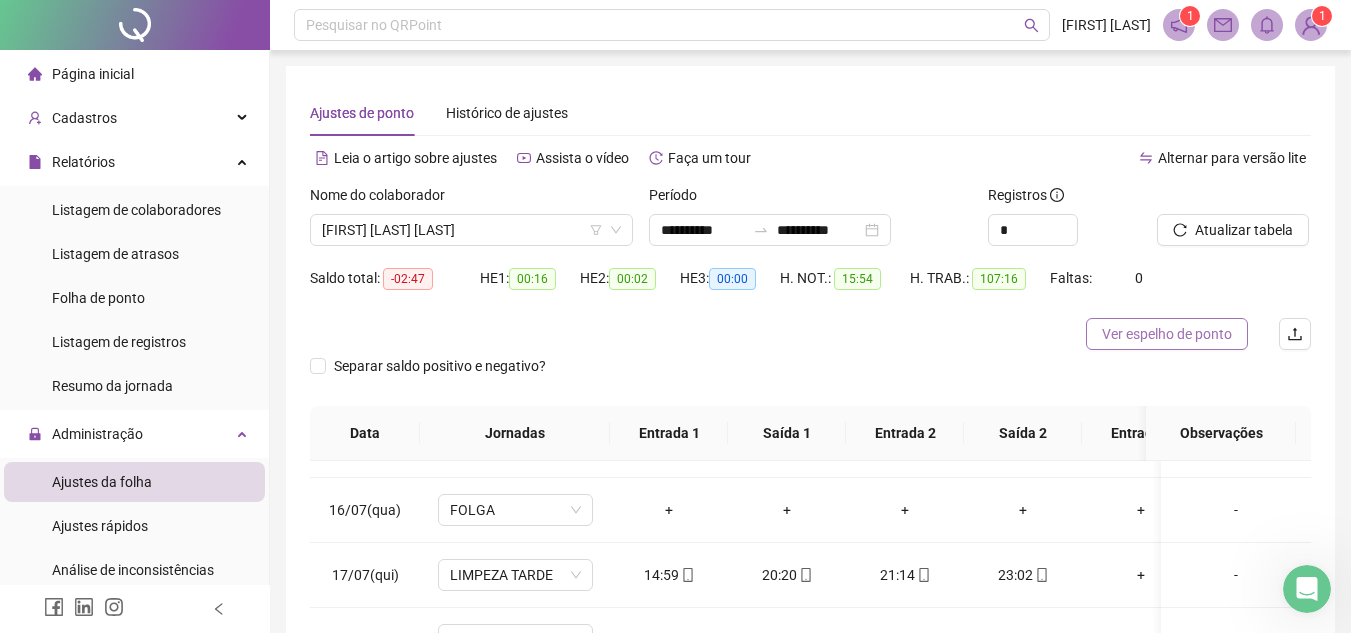 click on "Ver espelho de ponto" at bounding box center [1167, 334] 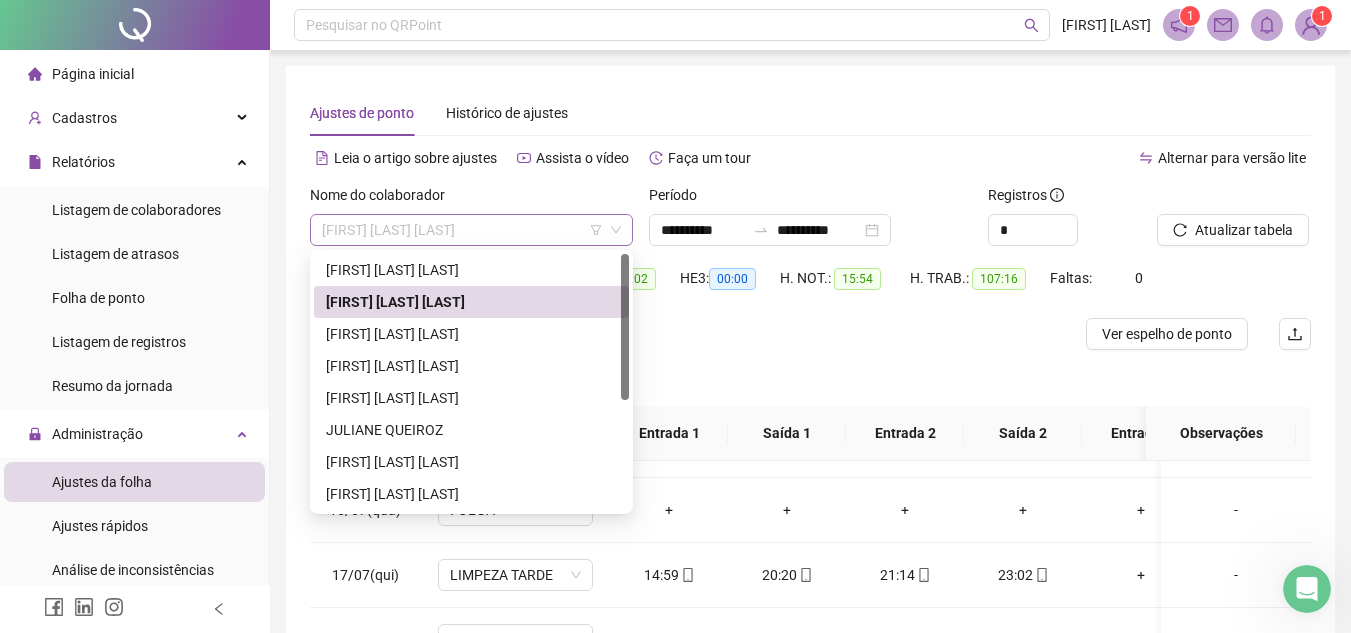 click on "[FIRST] [LAST] [LAST]" at bounding box center [471, 230] 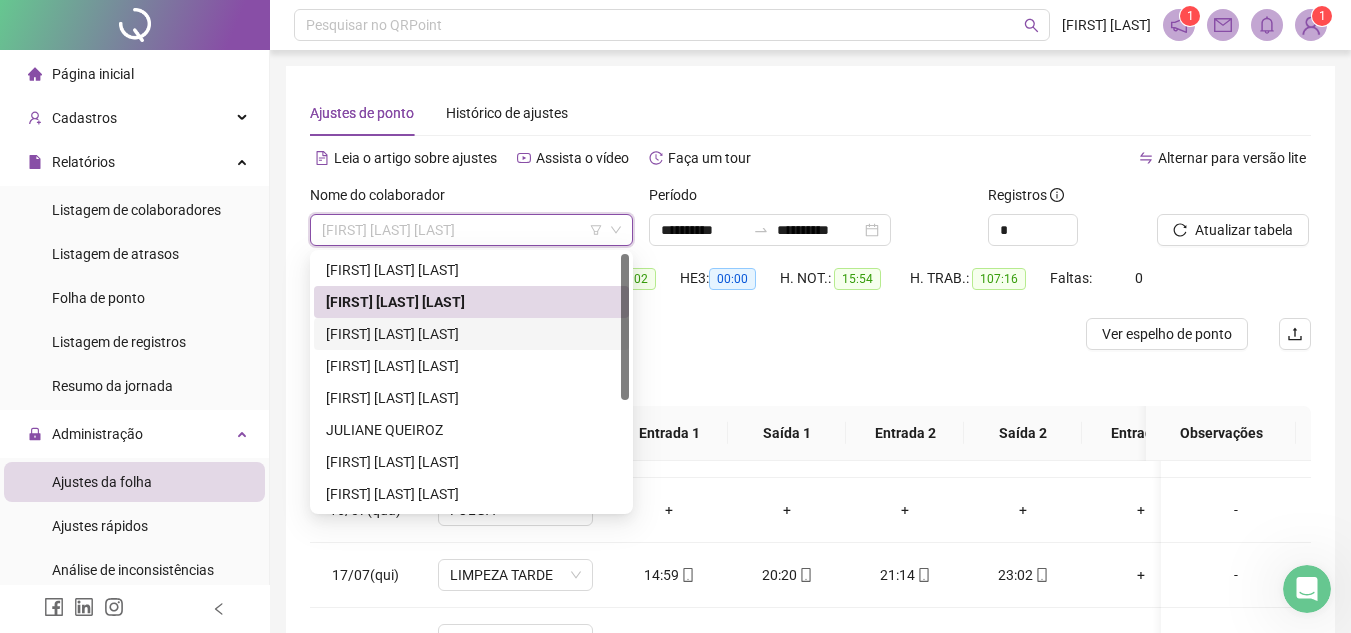 click on "[FIRST] [LAST] [LAST]" at bounding box center (471, 334) 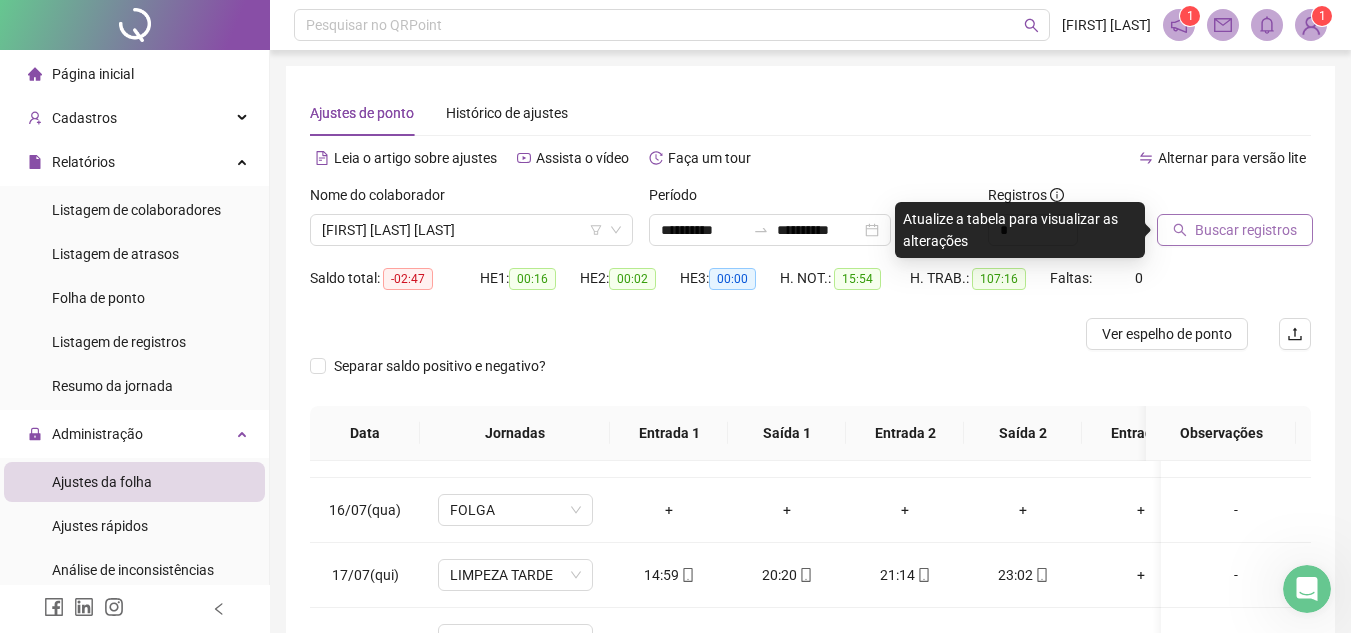 click on "Buscar registros" at bounding box center (1246, 230) 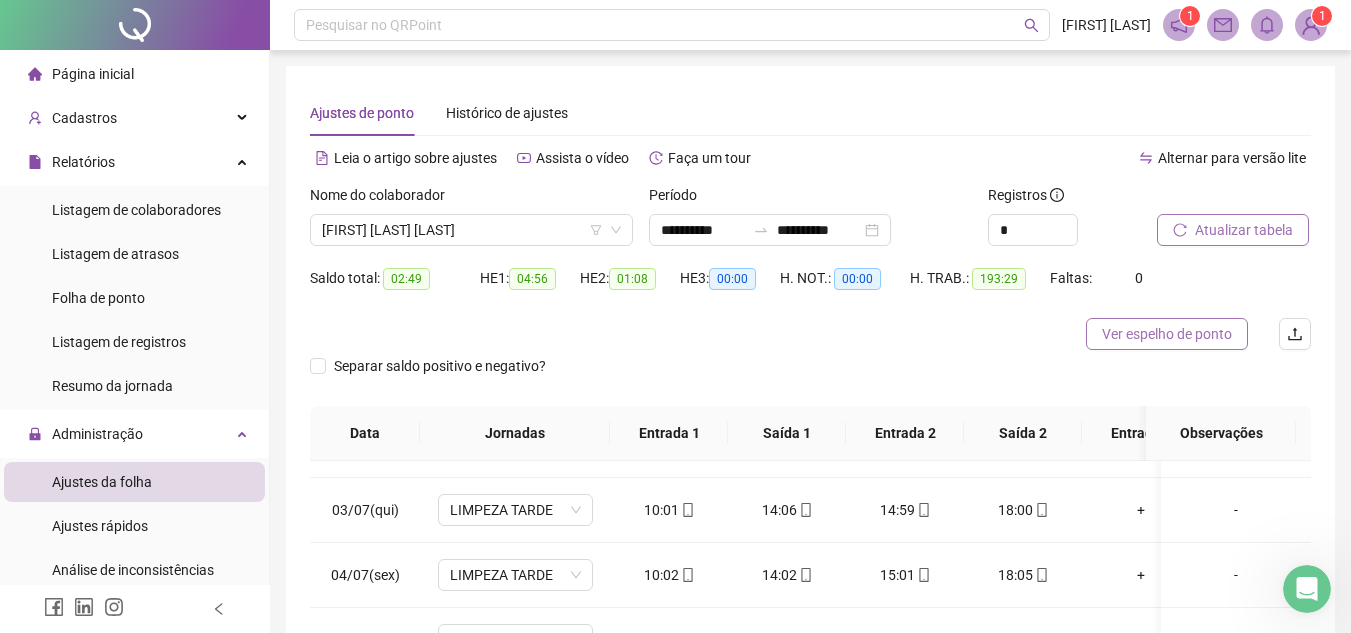 click on "Ver espelho de ponto" at bounding box center (1167, 334) 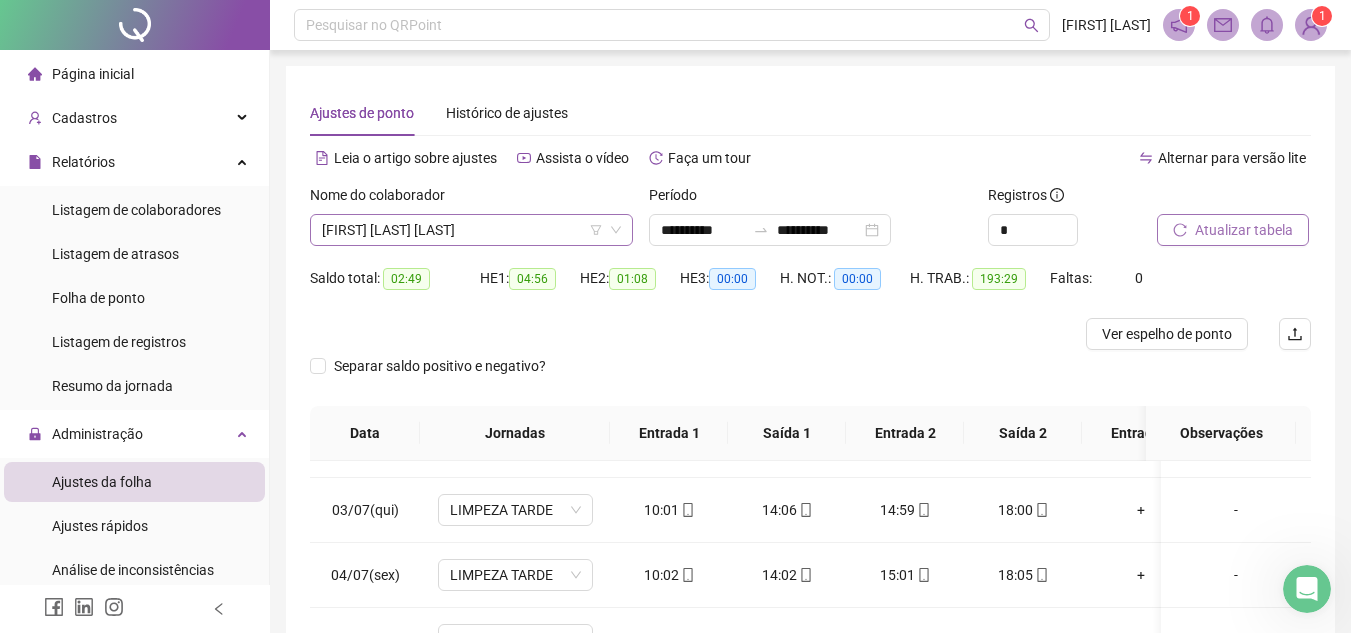 click on "[FIRST] [LAST] [LAST]" at bounding box center (471, 230) 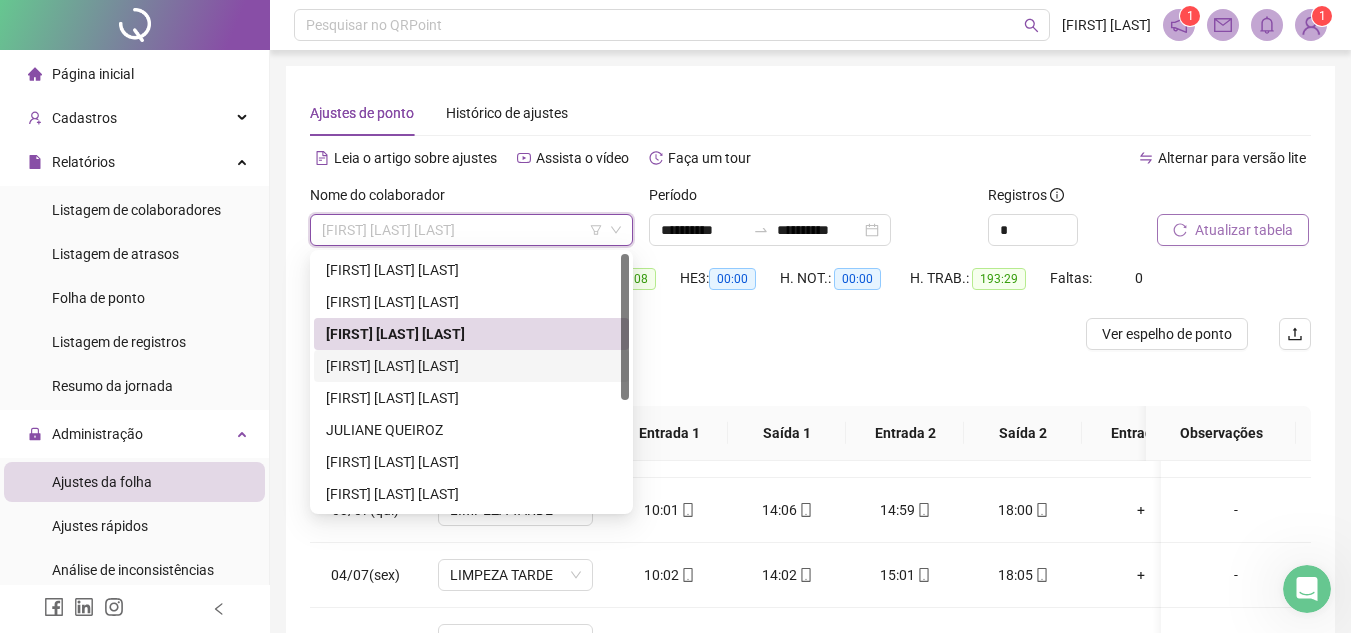 click on "[FIRST] [LAST] [LAST]" at bounding box center [471, 366] 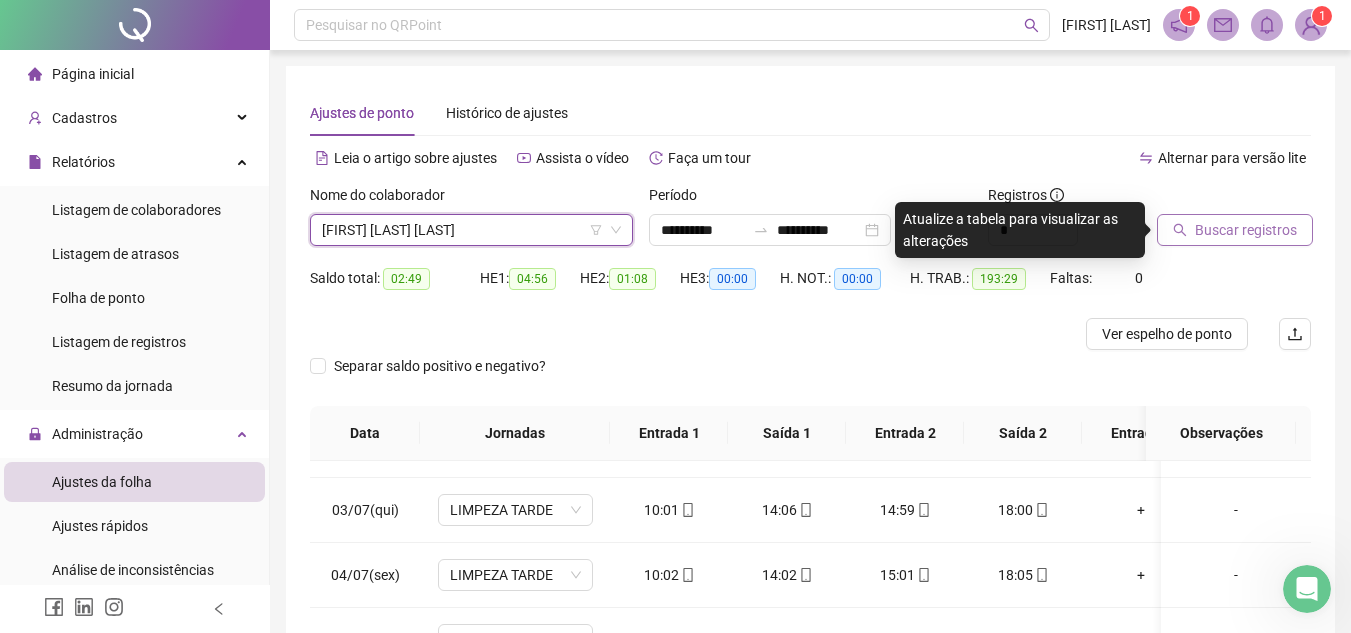 click on "Buscar registros" at bounding box center [1246, 230] 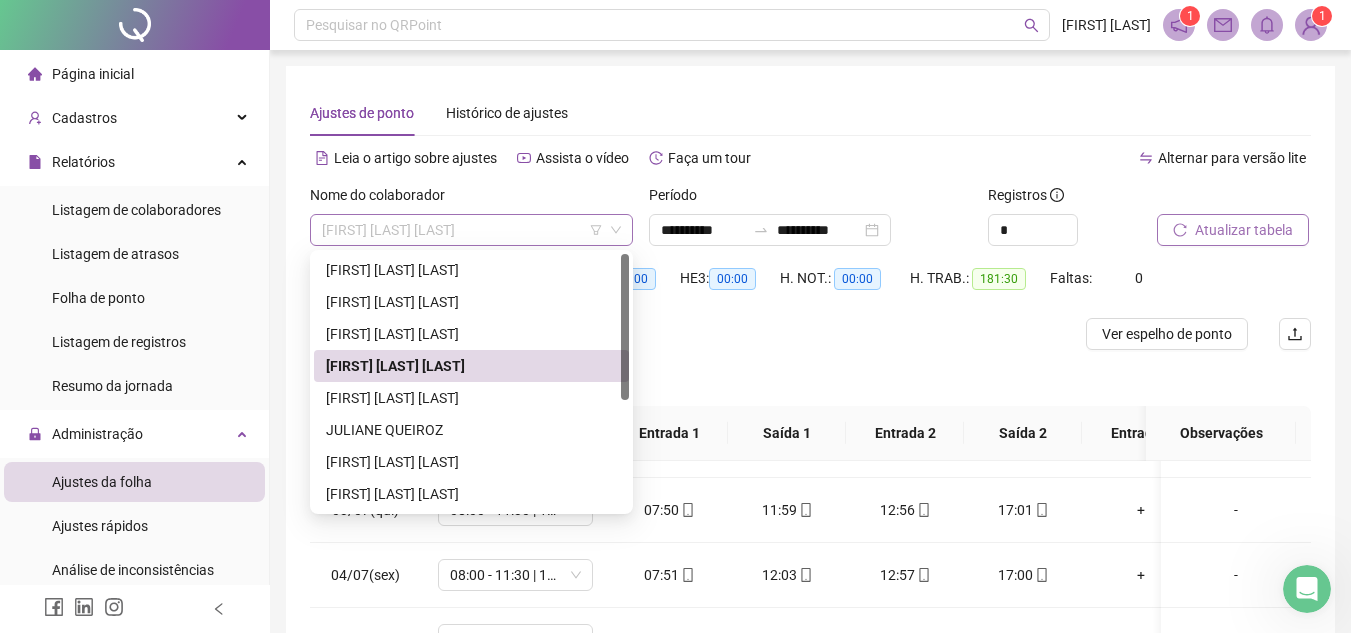 click on "[FIRST] [LAST] [LAST]" at bounding box center [471, 230] 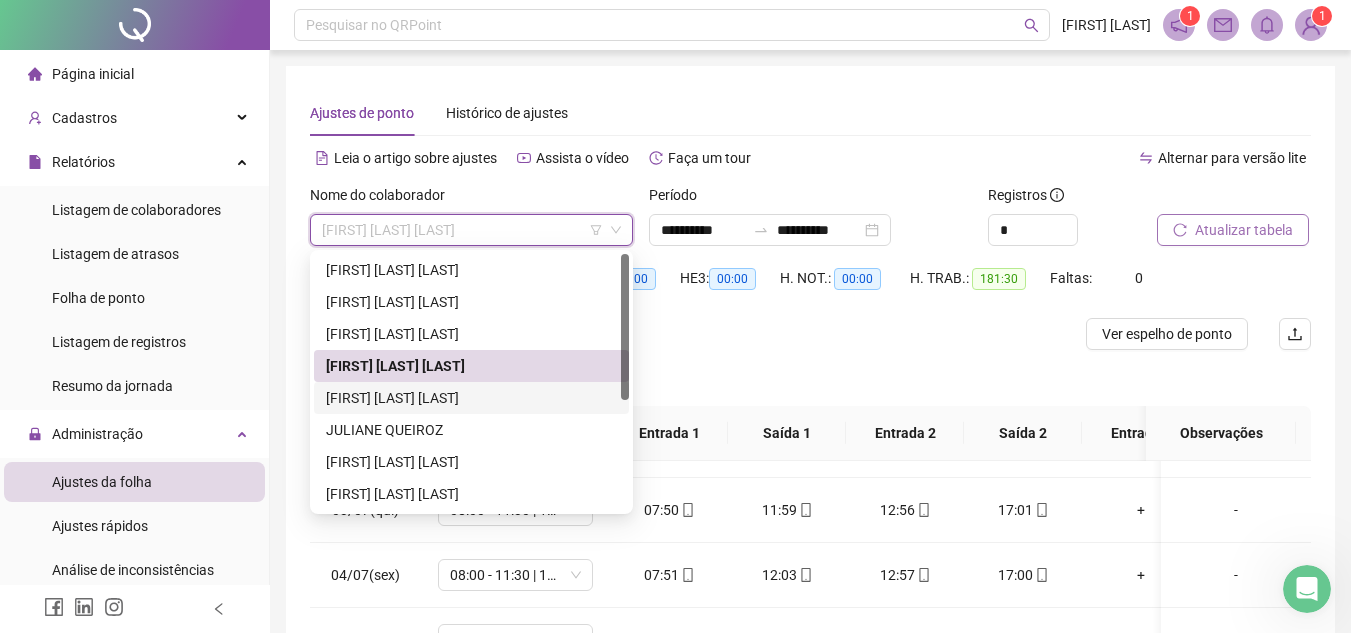 click on "[FIRST] [LAST] [LAST]" at bounding box center (471, 398) 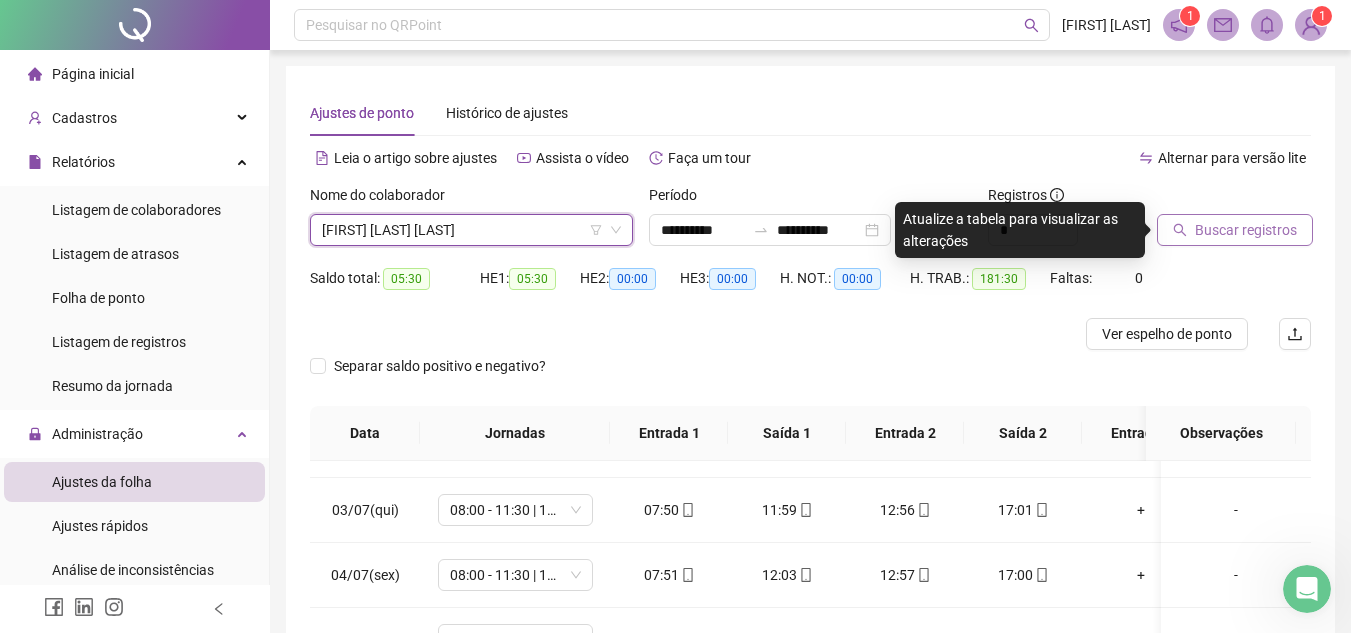 click on "Buscar registros" at bounding box center (1246, 230) 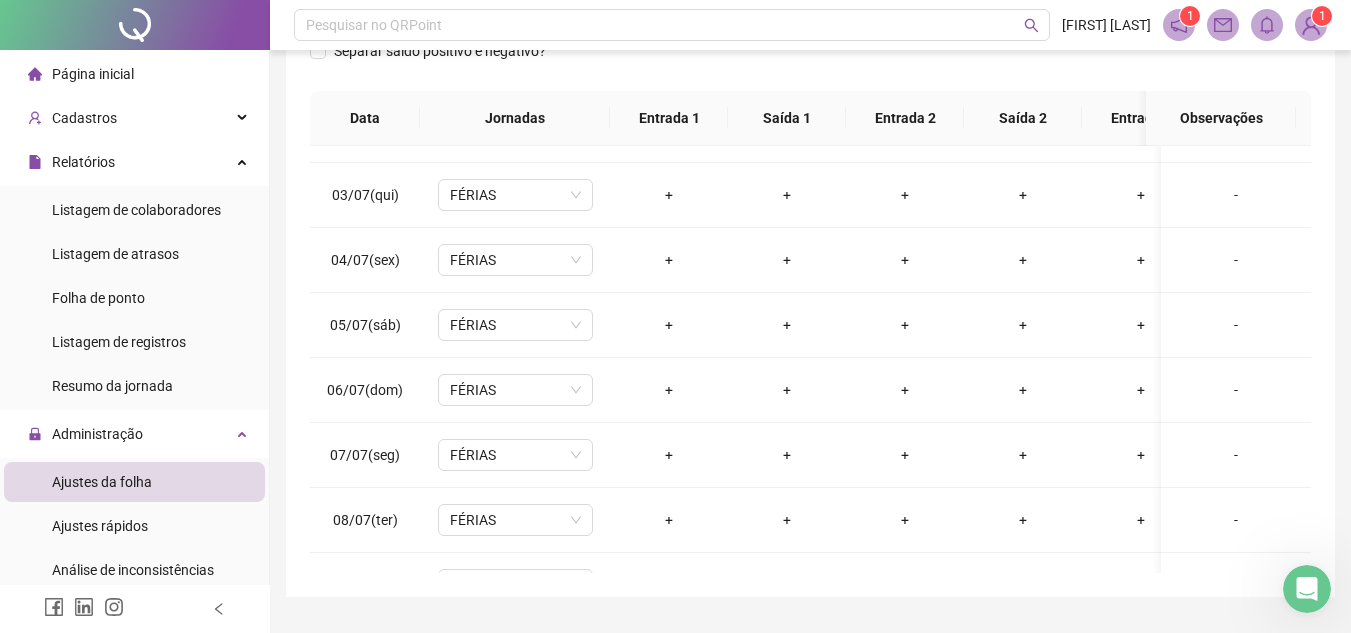 scroll, scrollTop: 365, scrollLeft: 0, axis: vertical 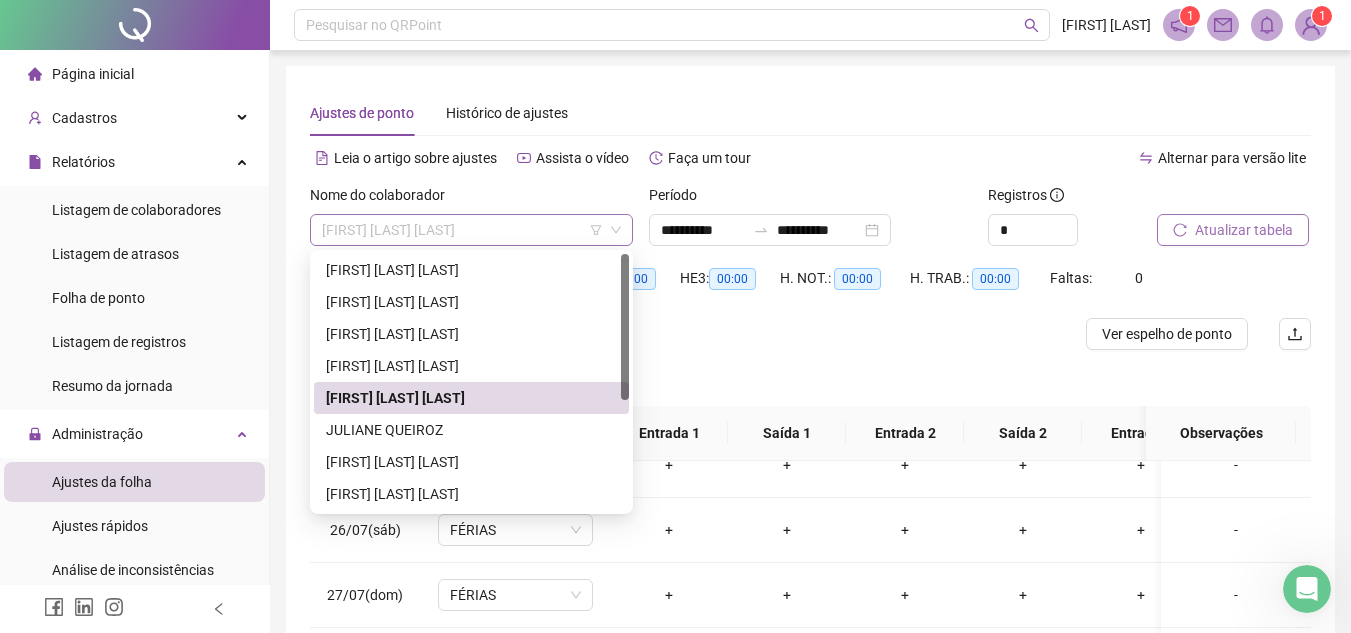 click on "[FIRST] [LAST] [LAST]" at bounding box center (471, 230) 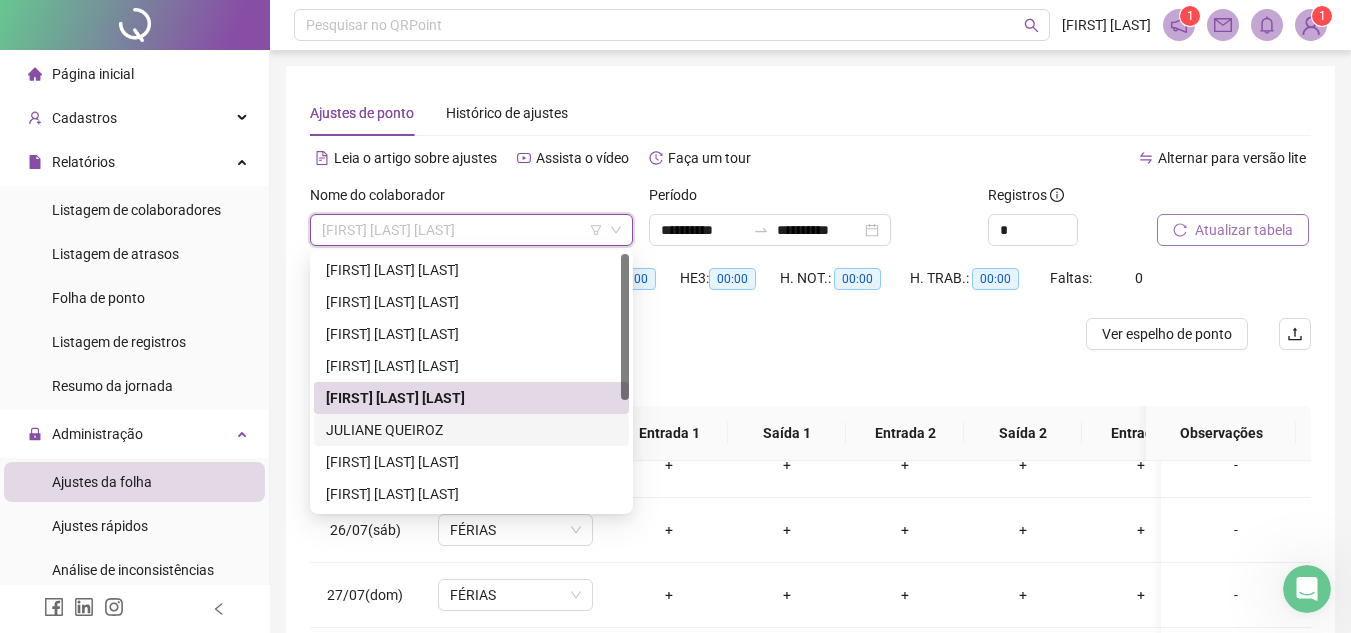 click on "JULIANE QUEIROZ" at bounding box center [471, 430] 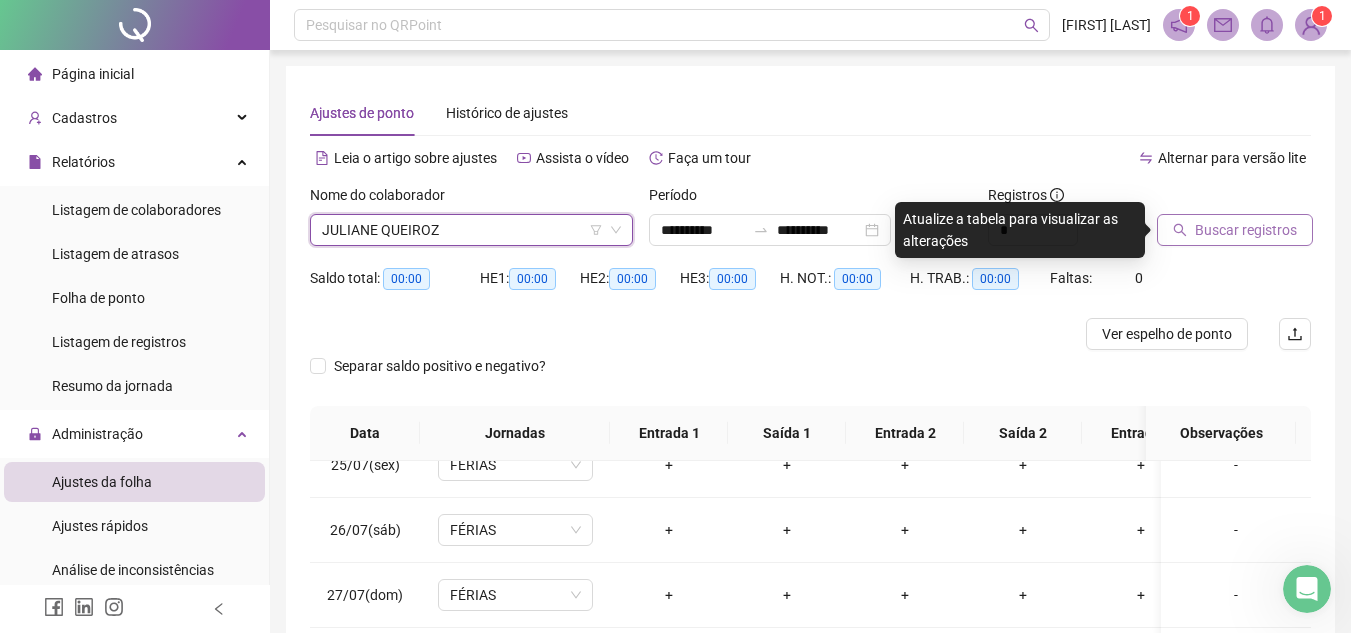 click on "Buscar registros" at bounding box center [1246, 230] 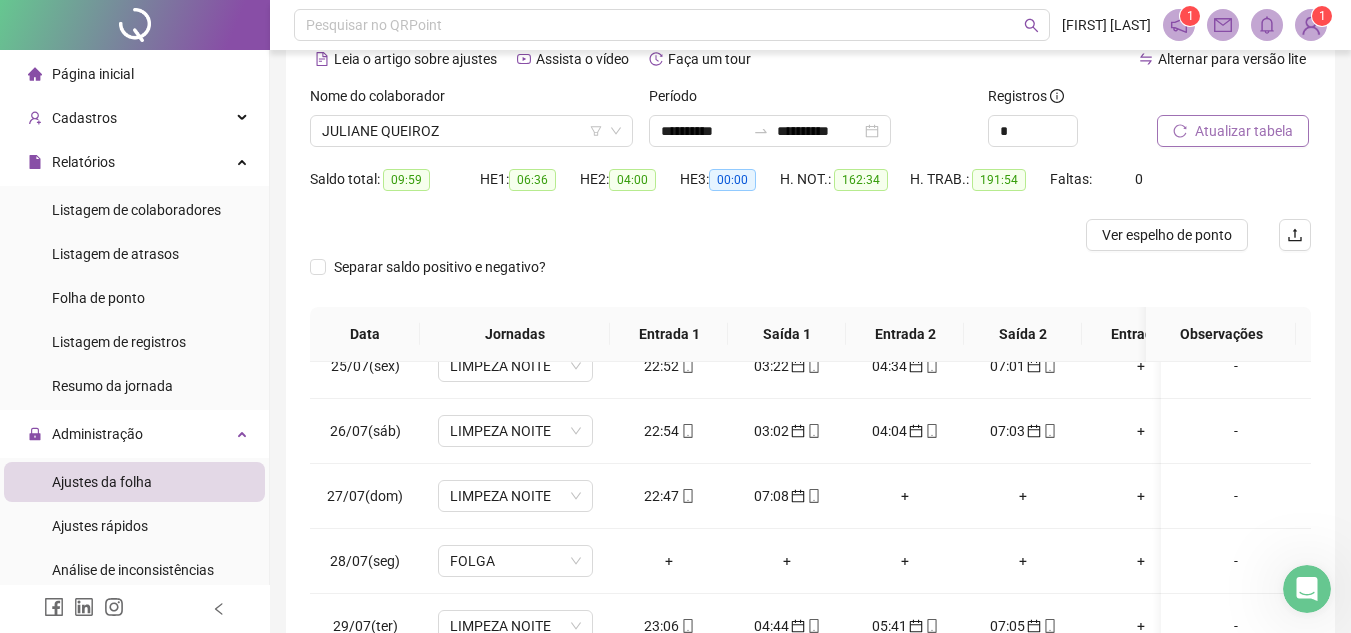 scroll, scrollTop: 0, scrollLeft: 0, axis: both 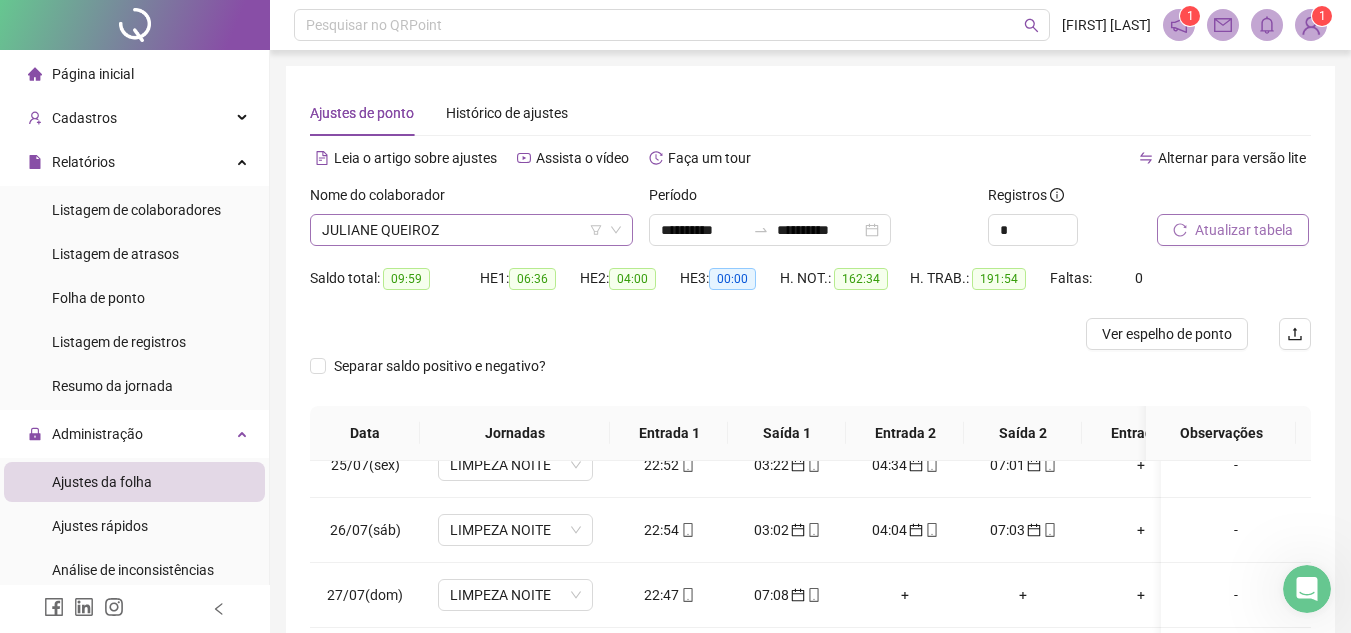 click on "JULIANE QUEIROZ" at bounding box center (471, 230) 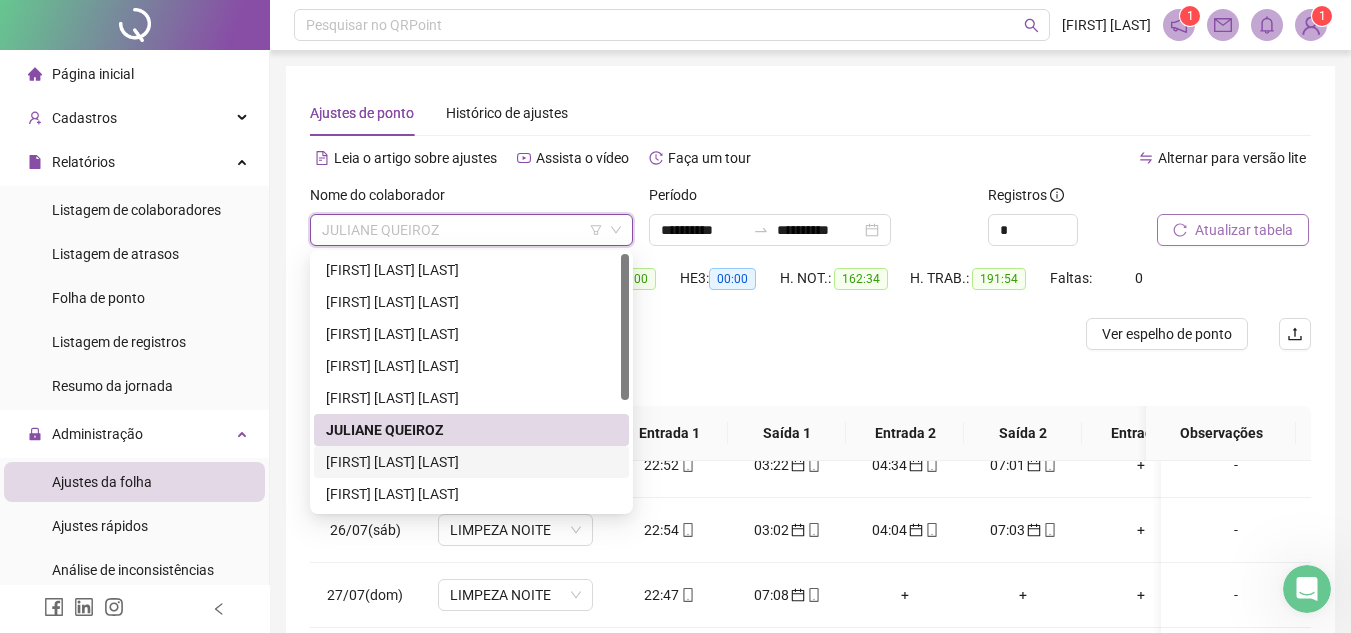 click on "[FIRST] [LAST] [LAST]" at bounding box center [471, 462] 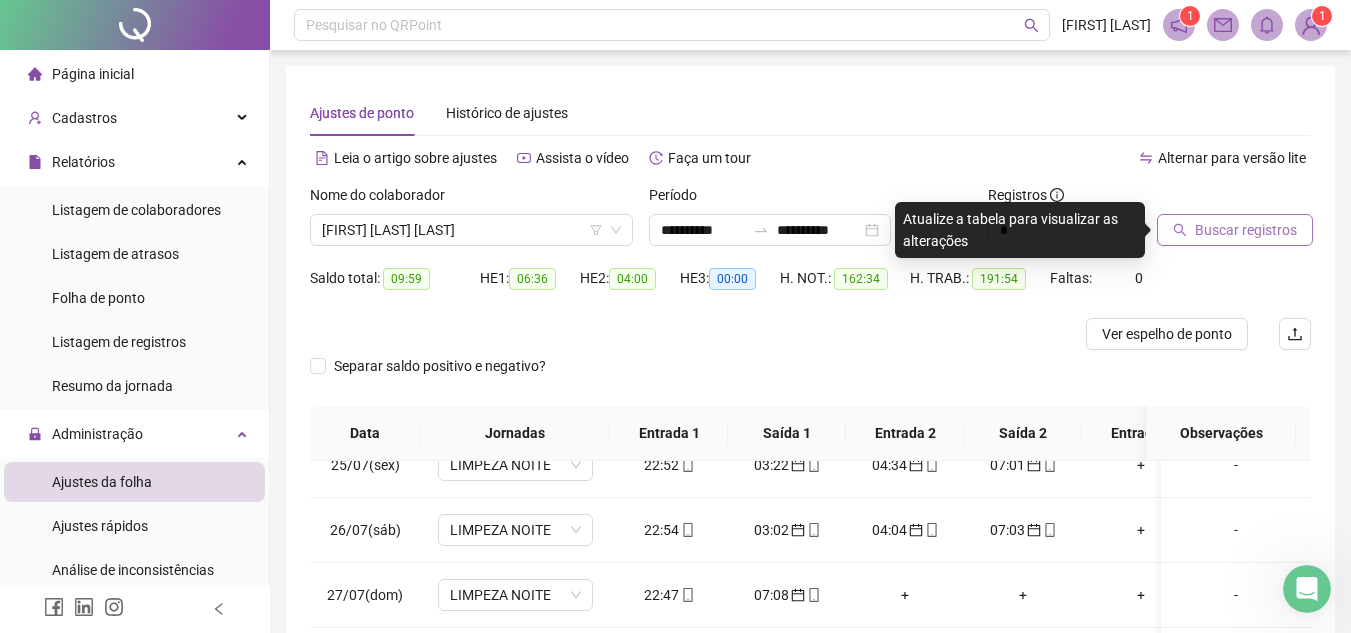 click on "Buscar registros" at bounding box center (1246, 230) 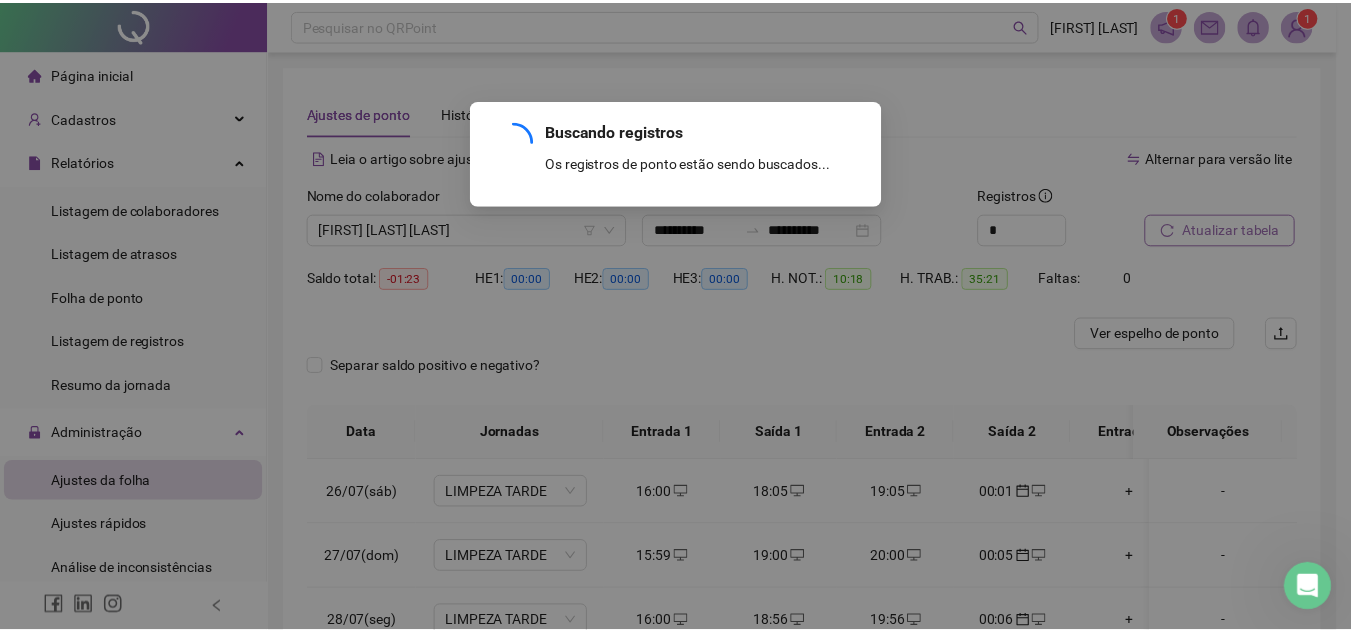 scroll, scrollTop: 0, scrollLeft: 0, axis: both 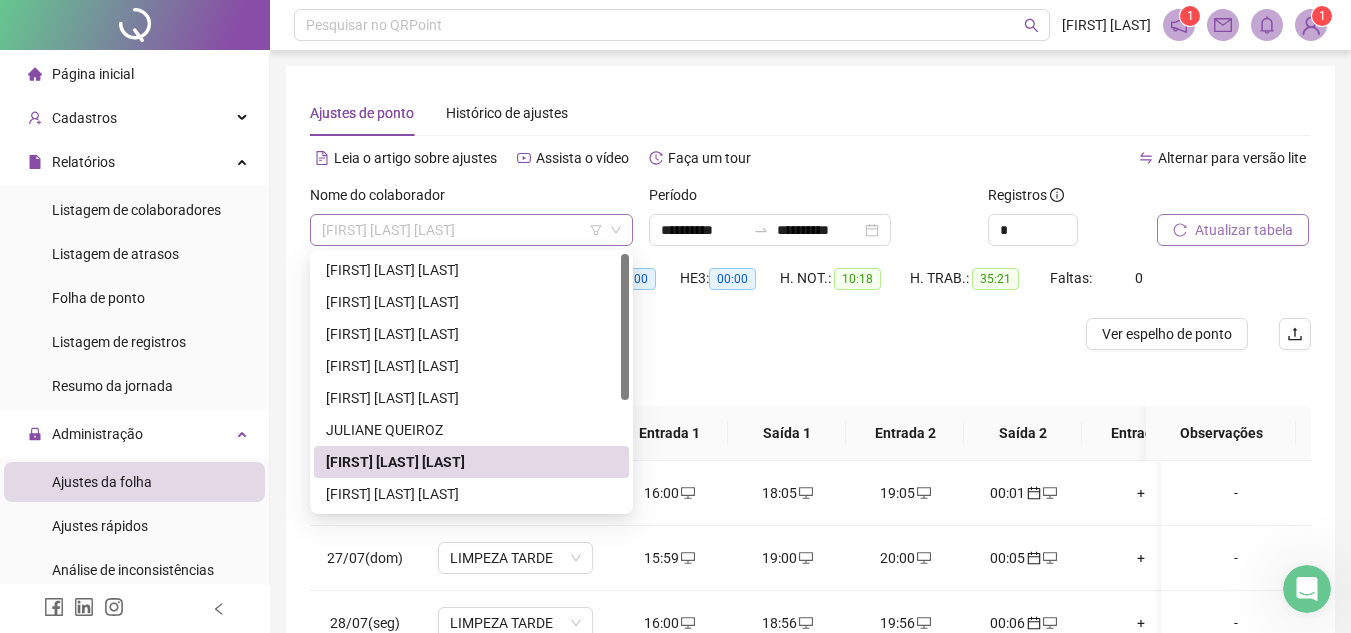 click on "[FIRST] [LAST] [LAST]" at bounding box center (471, 230) 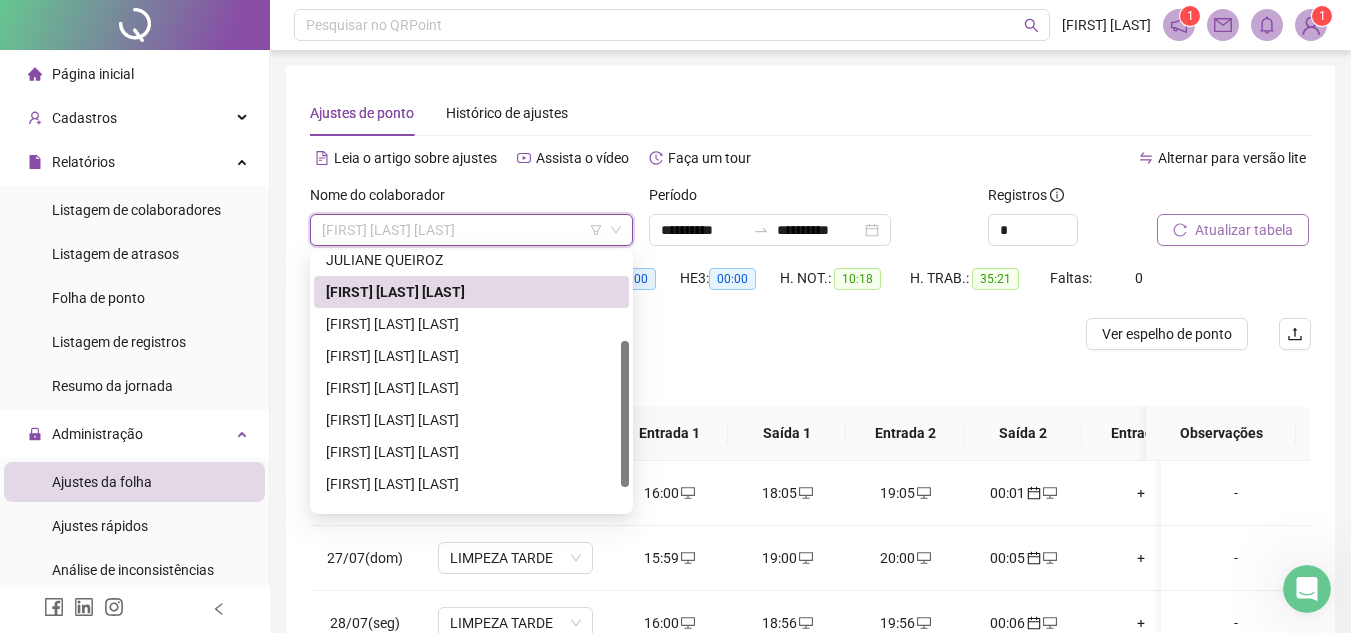 scroll, scrollTop: 192, scrollLeft: 0, axis: vertical 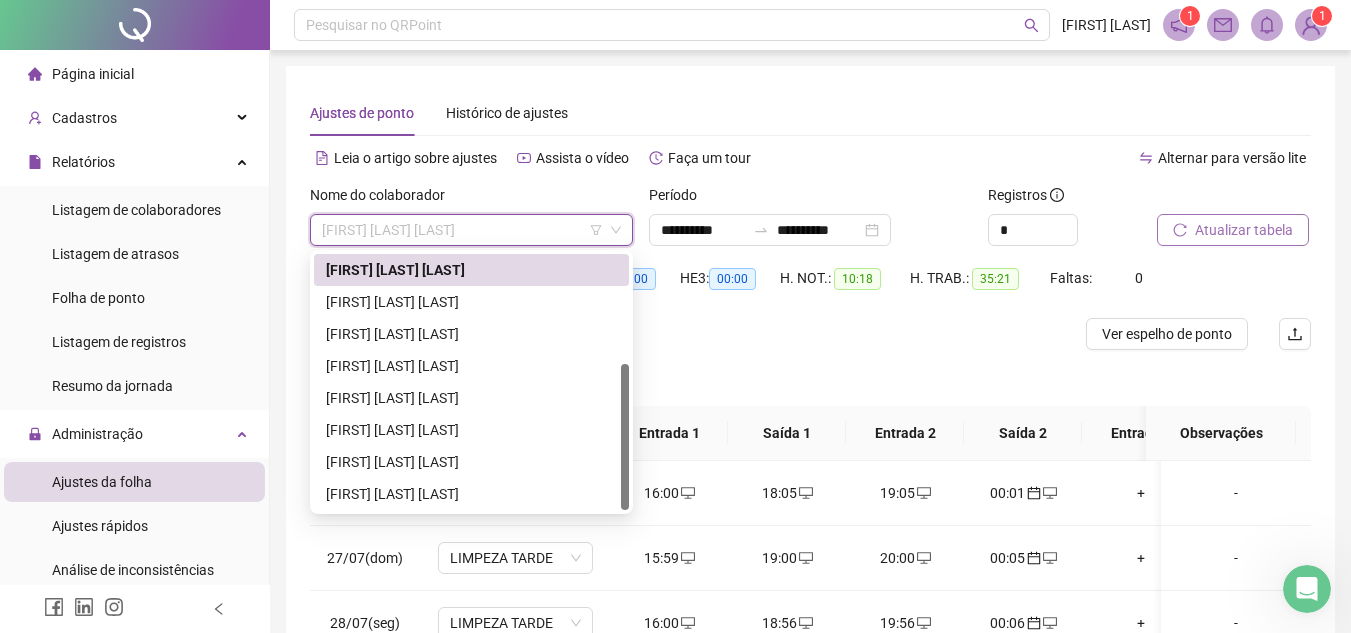 drag, startPoint x: 623, startPoint y: 287, endPoint x: 616, endPoint y: 416, distance: 129.18979 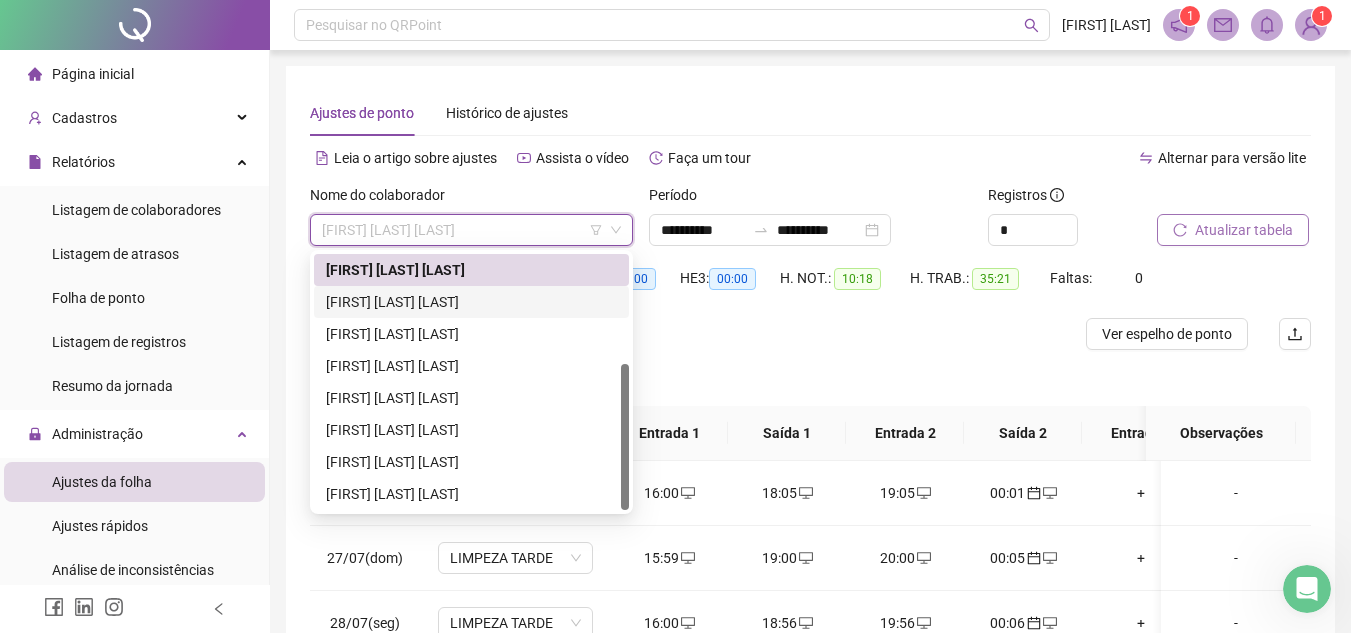 click on "[FIRST] [LAST] [LAST]" at bounding box center [471, 302] 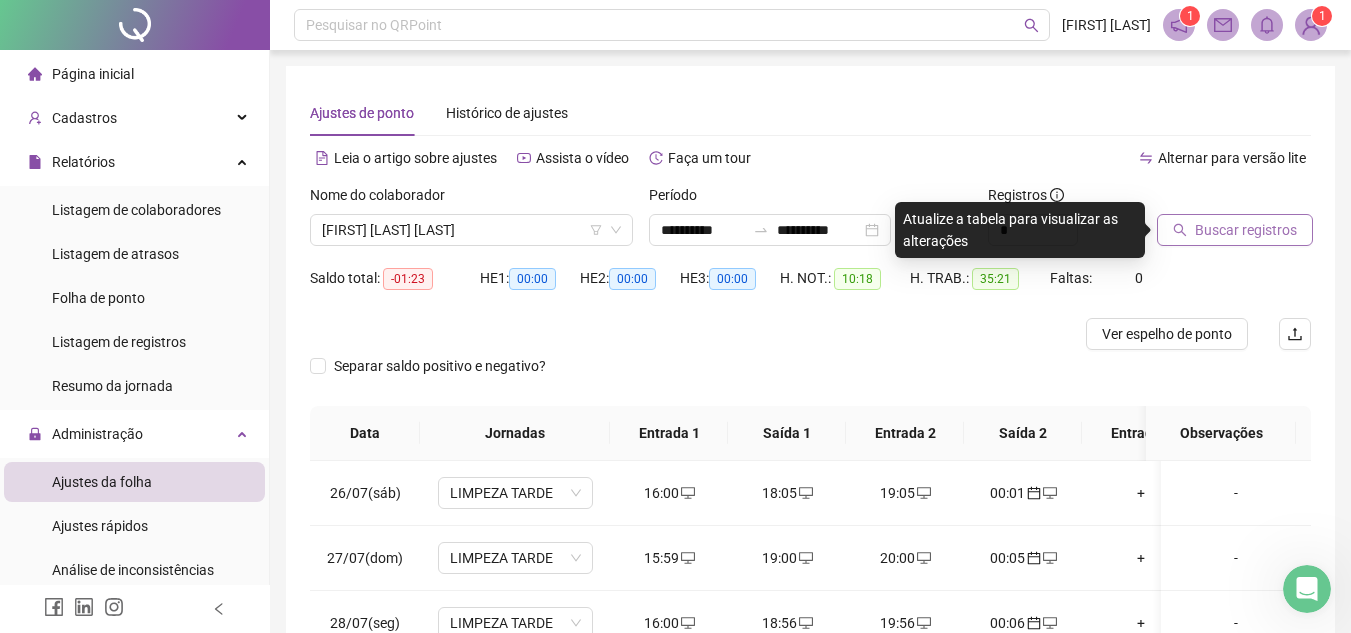 click on "Buscar registros" at bounding box center [1246, 230] 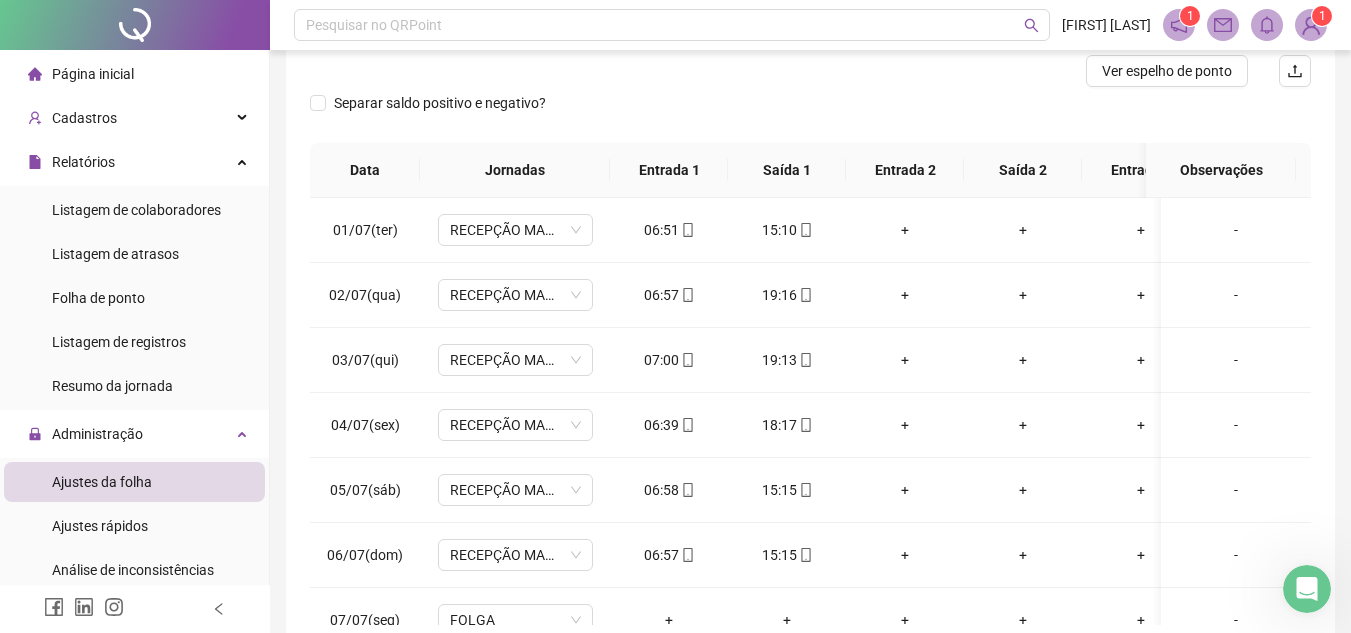 scroll, scrollTop: 365, scrollLeft: 0, axis: vertical 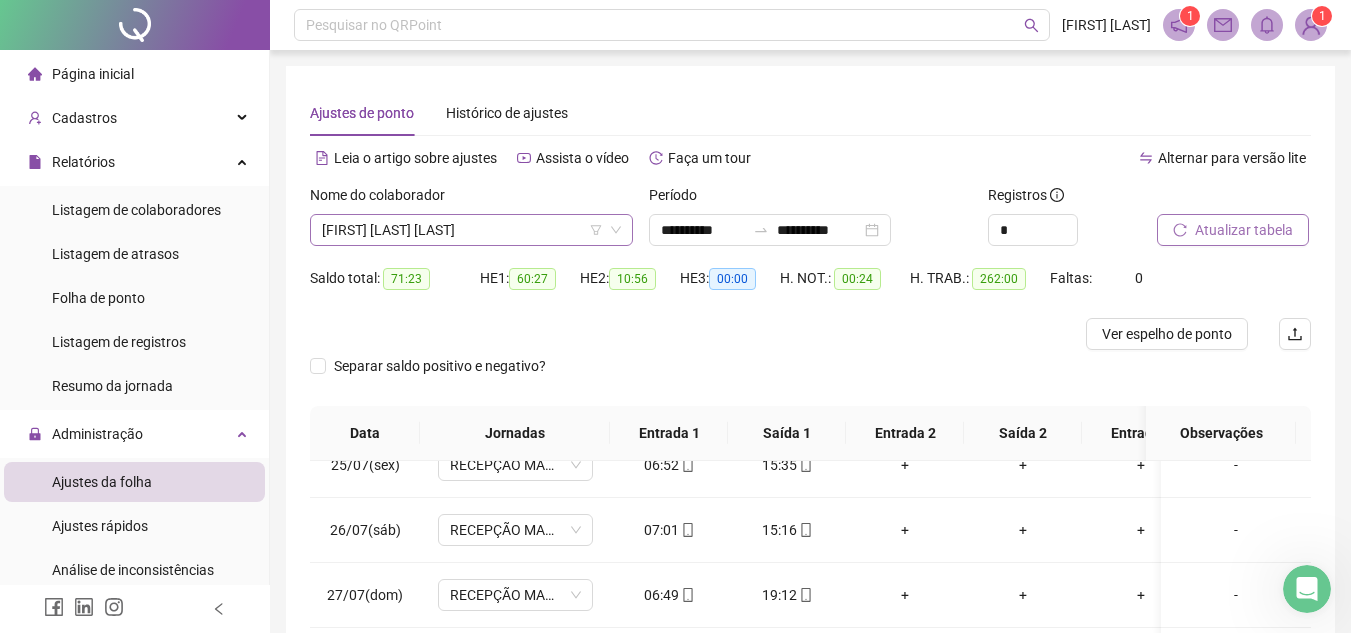 click on "[FIRST] [LAST] [LAST]" at bounding box center [471, 230] 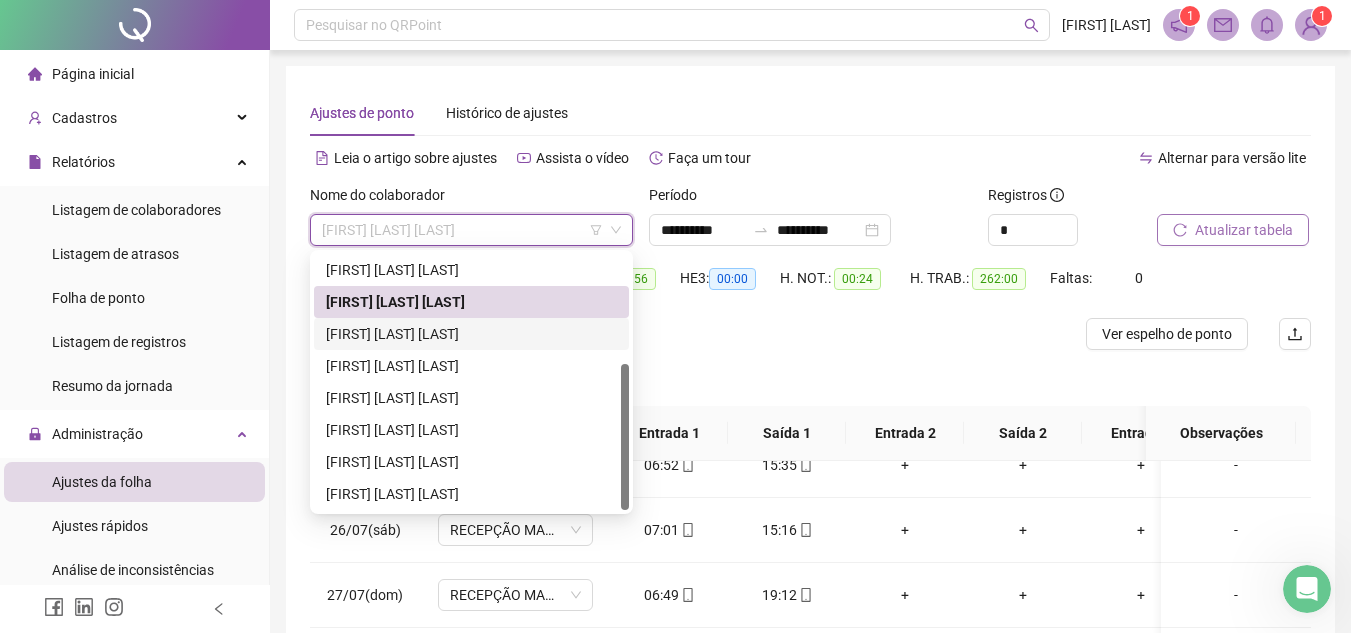 click on "[FIRST] [LAST] [LAST]" at bounding box center [471, 334] 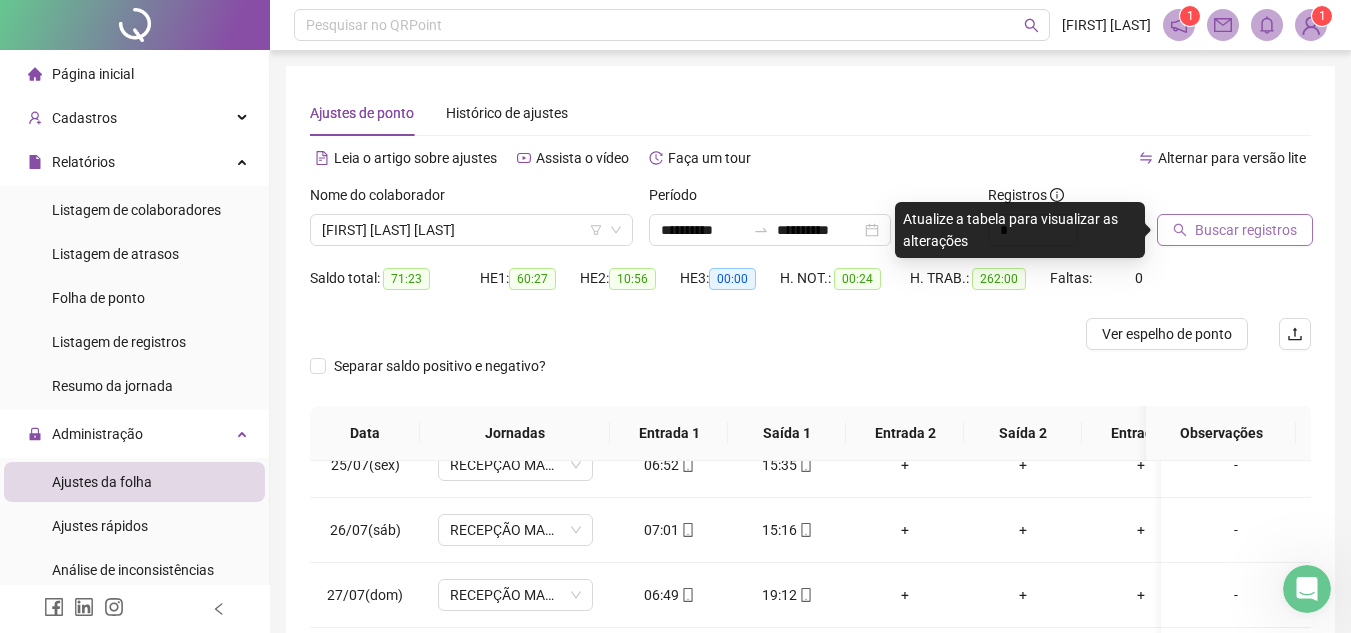 click on "Buscar registros" at bounding box center (1234, 223) 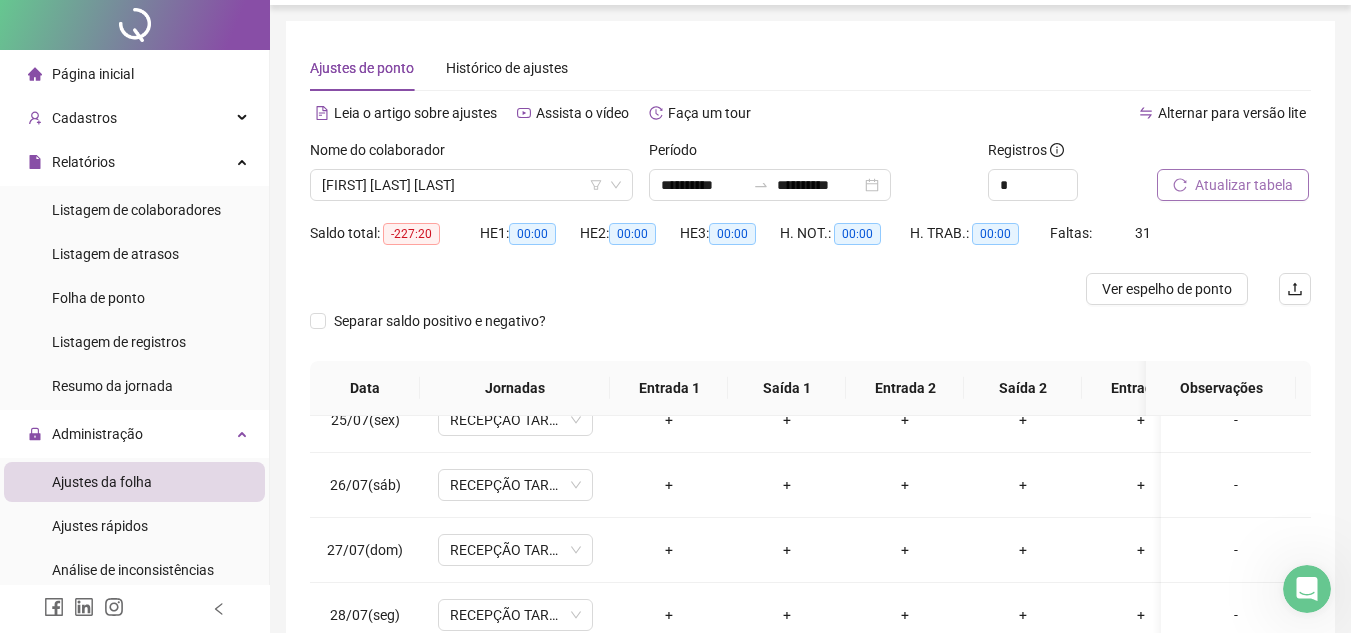scroll, scrollTop: 0, scrollLeft: 0, axis: both 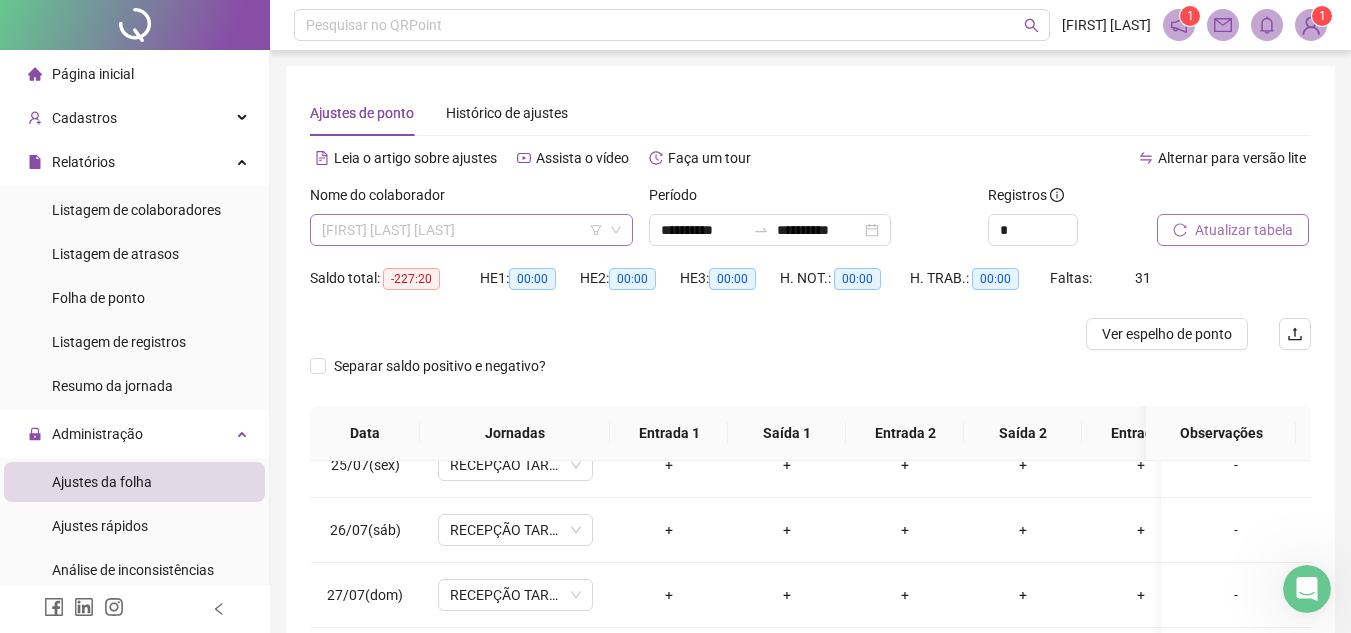 click on "[FIRST] [LAST] [LAST]" at bounding box center (471, 230) 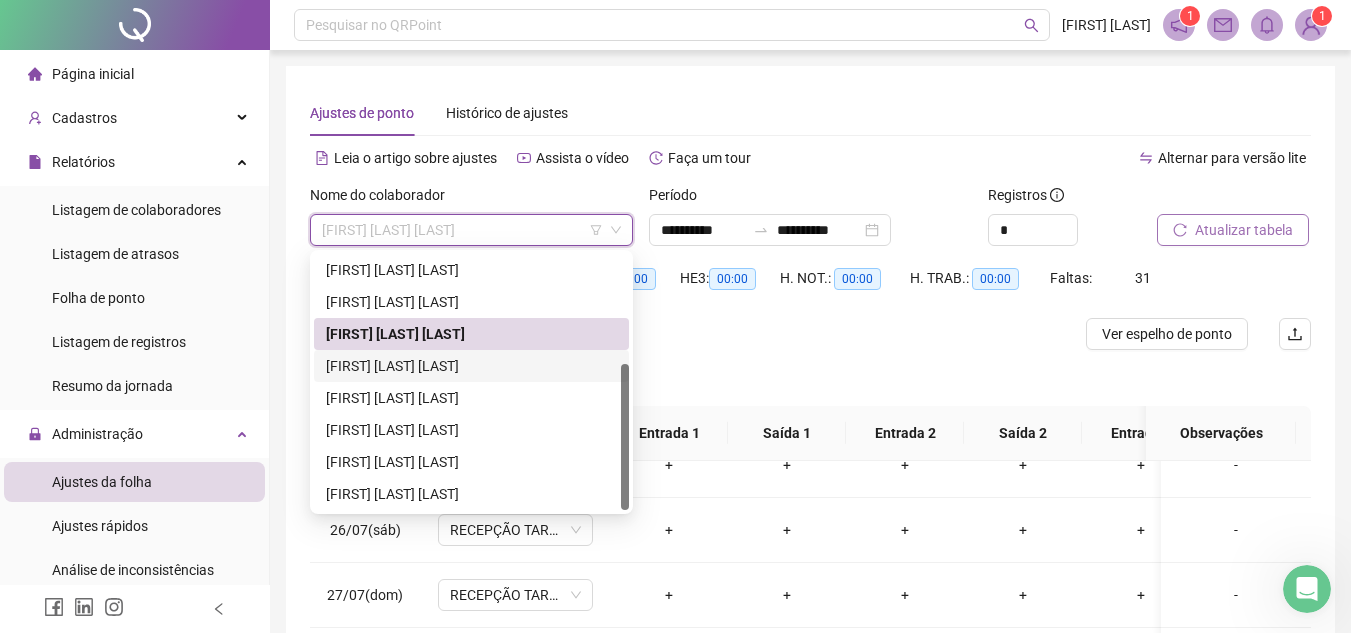click on "[FIRST] [LAST] [LAST]" at bounding box center (471, 366) 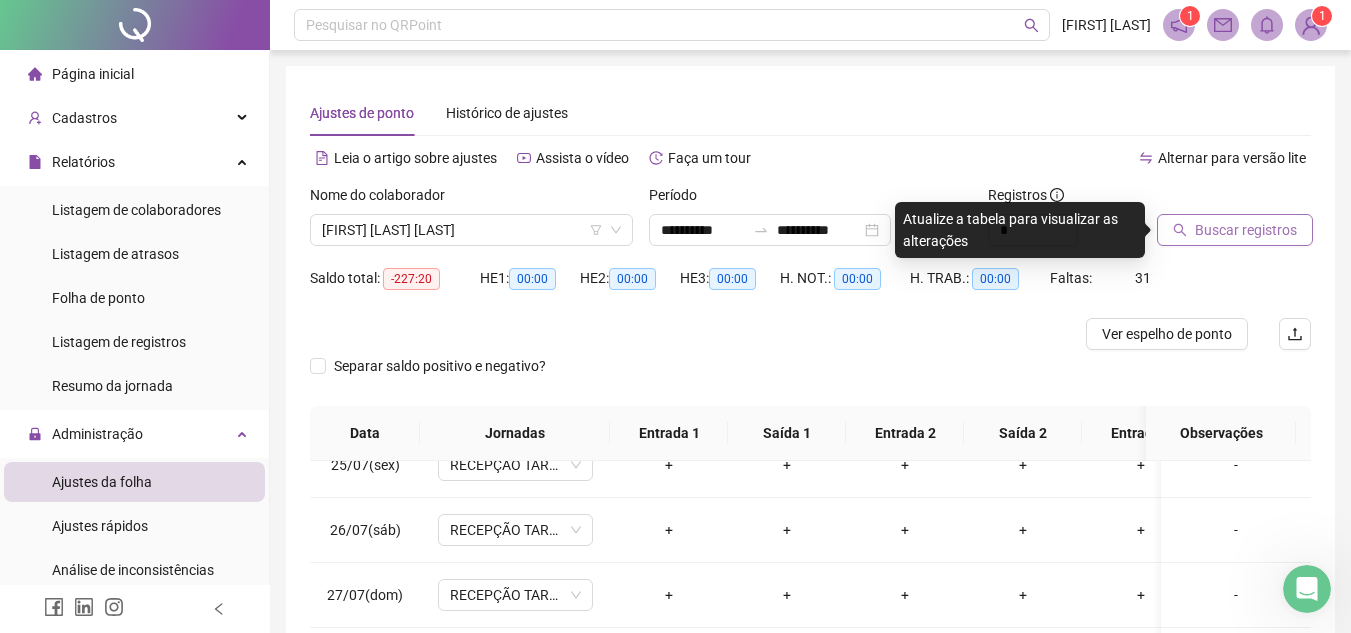 click on "Buscar registros" at bounding box center (1246, 230) 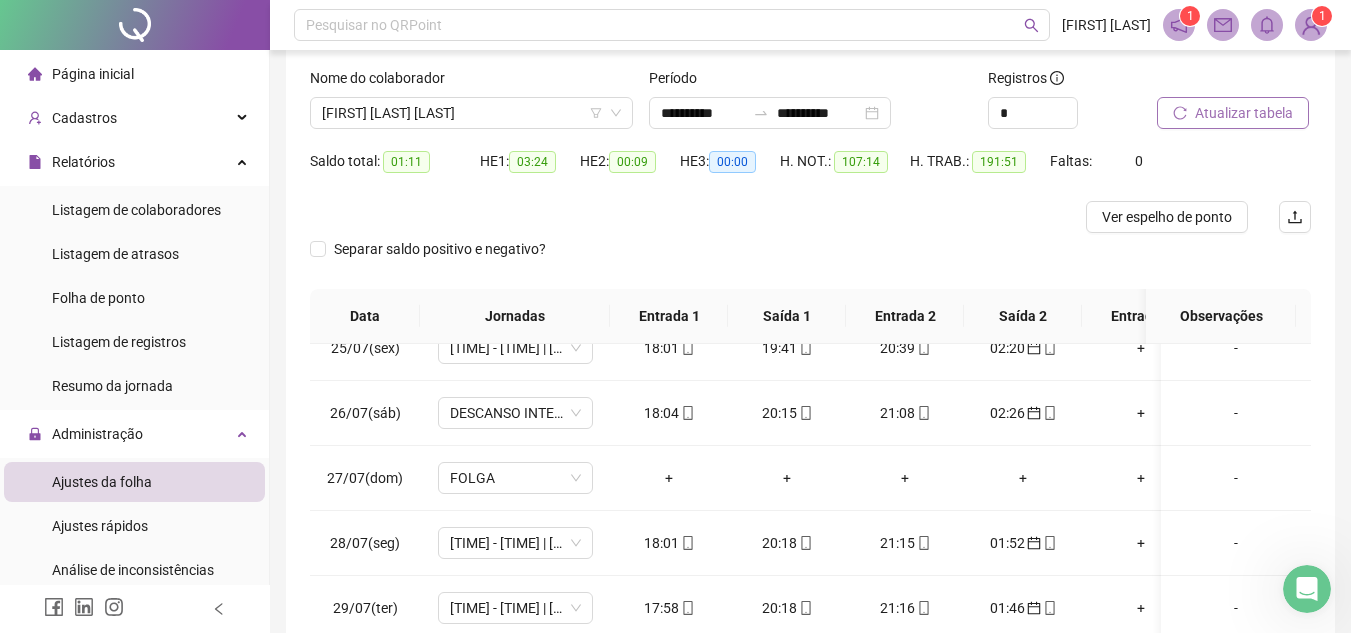 scroll, scrollTop: 365, scrollLeft: 0, axis: vertical 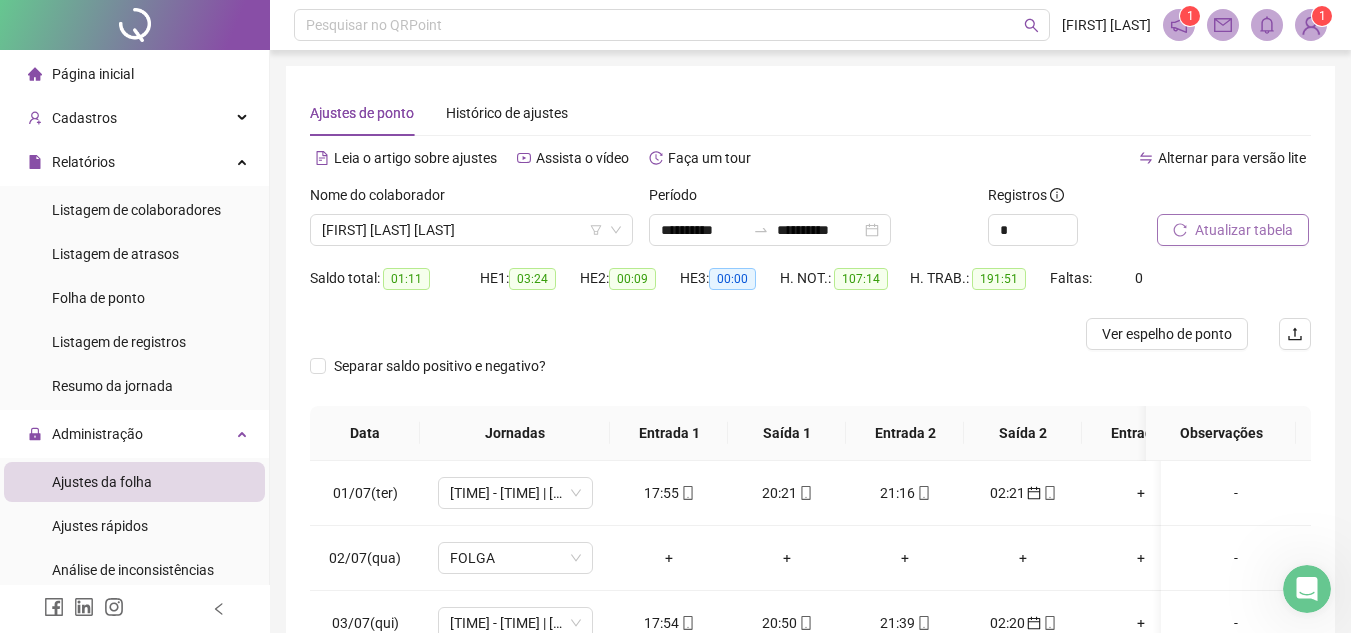 click on "Separar saldo positivo e negativo?" at bounding box center [810, 378] 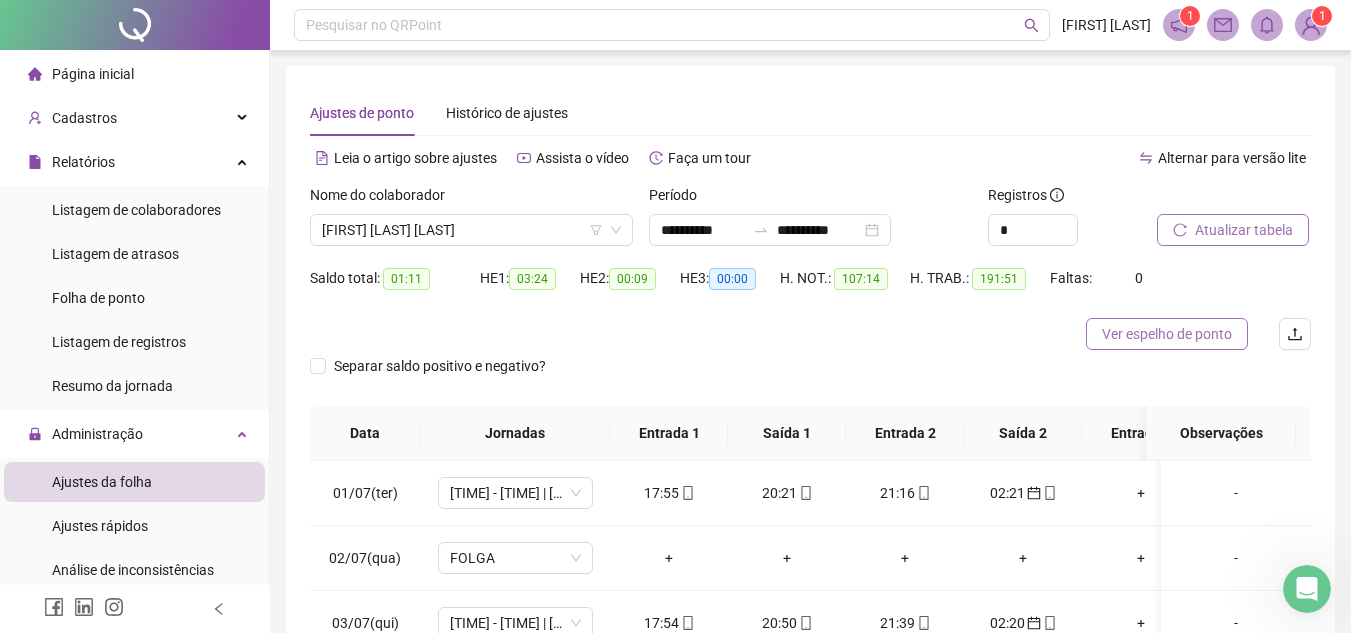 click on "Ver espelho de ponto" at bounding box center (1167, 334) 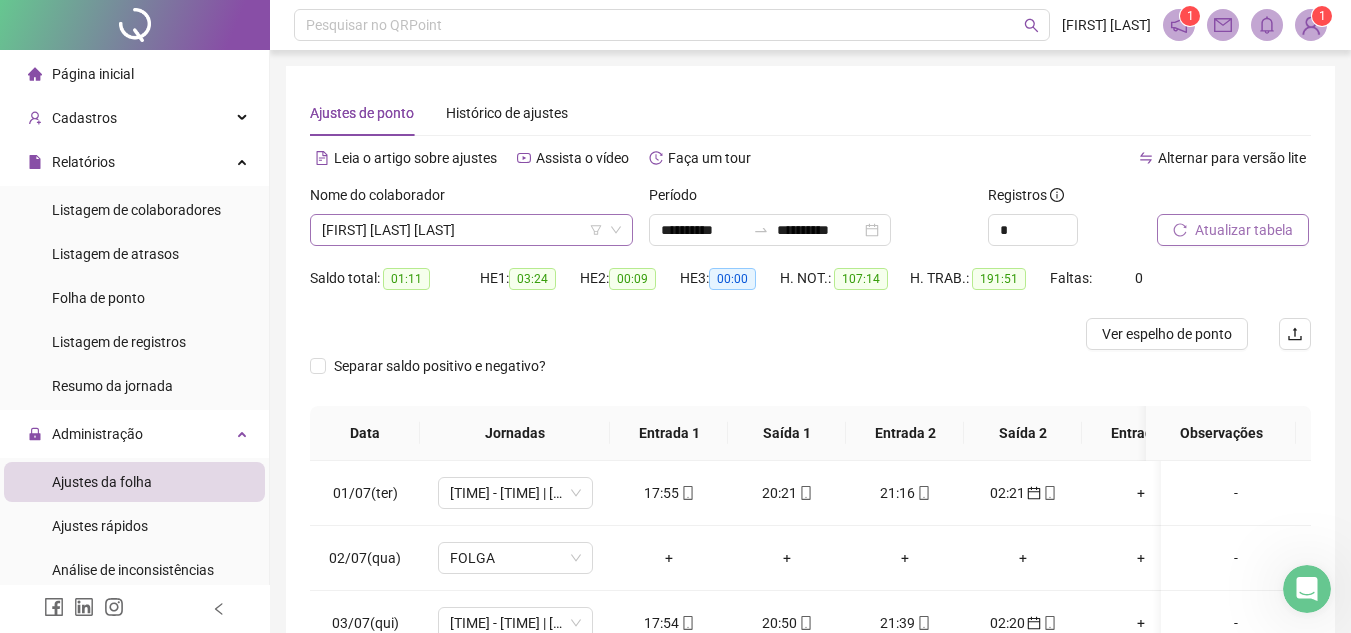click on "[FIRST] [LAST] [LAST]" at bounding box center [471, 230] 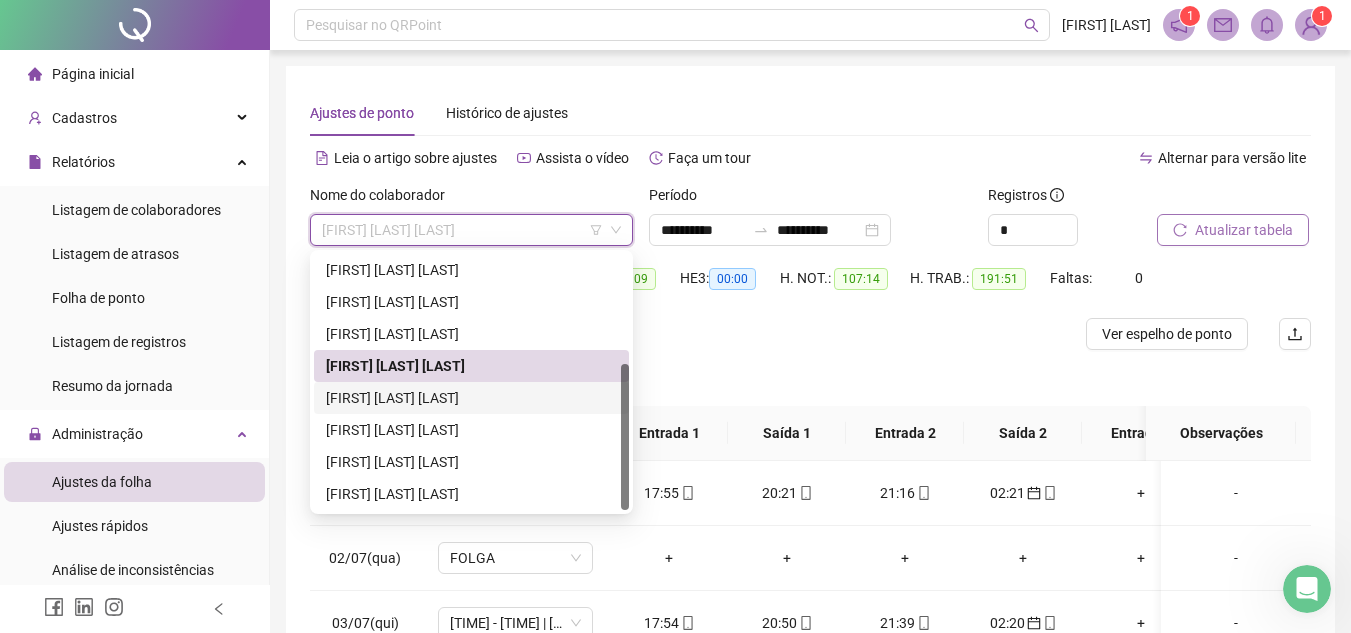 click on "[FIRST] [LAST] [LAST]" at bounding box center [471, 398] 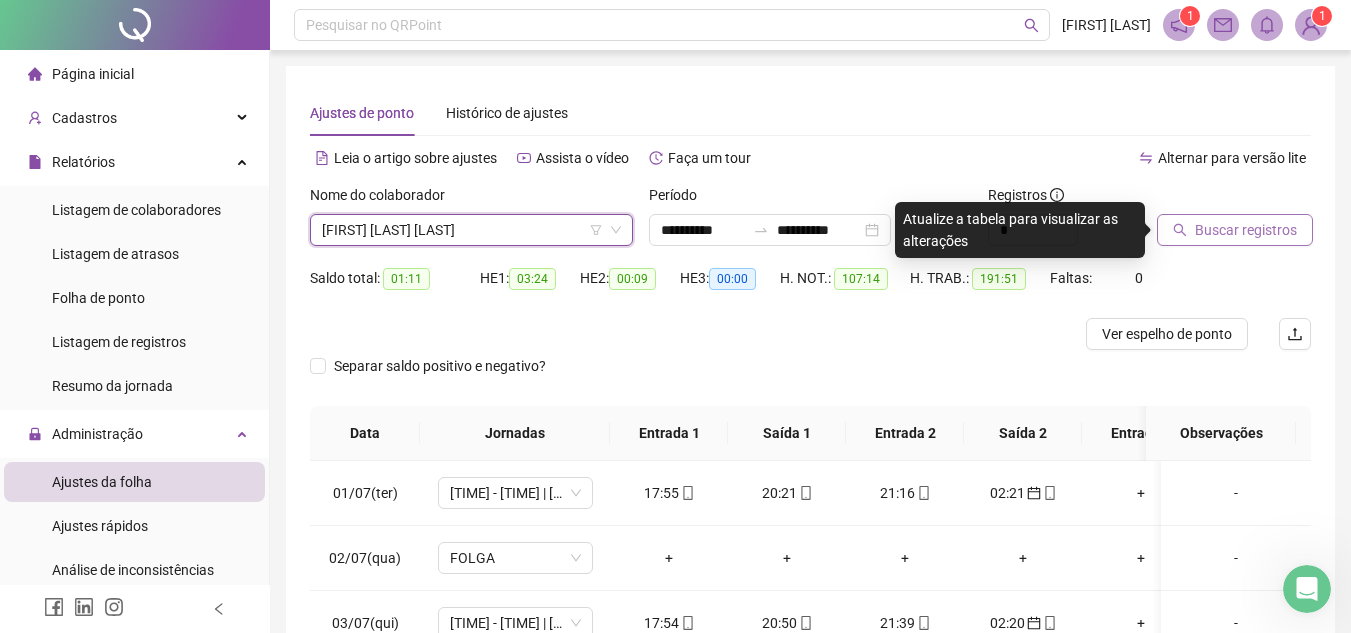 click on "Buscar registros" at bounding box center (1246, 230) 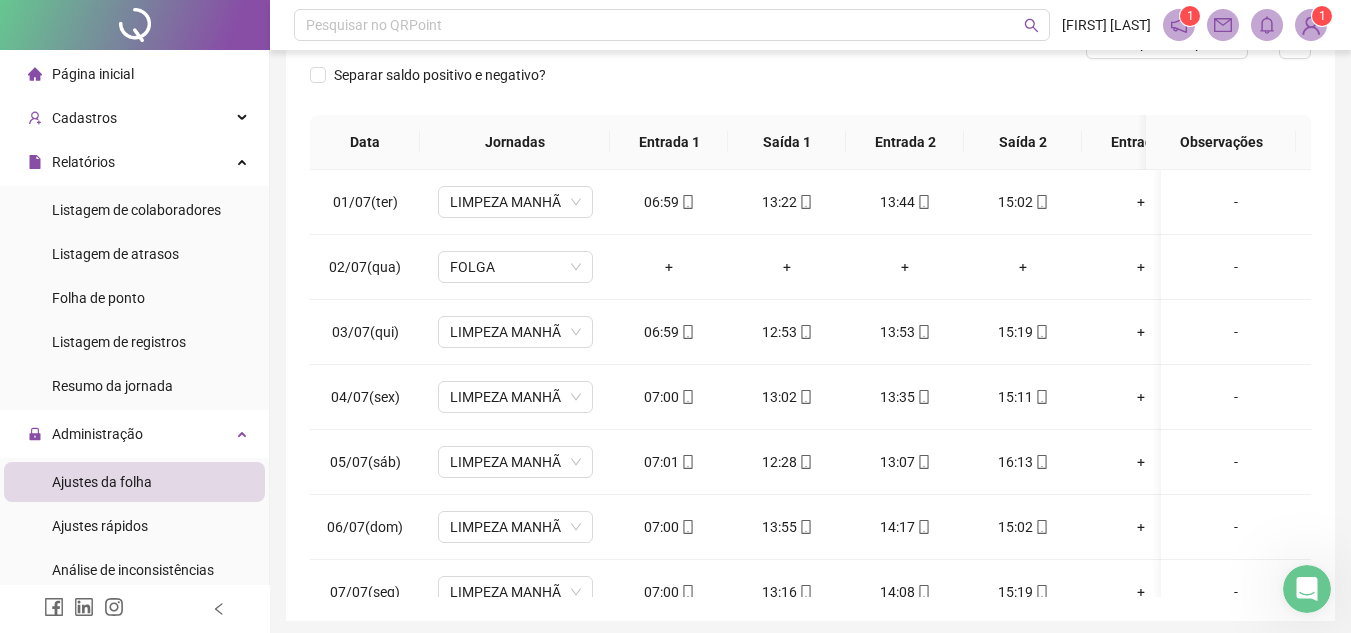 scroll, scrollTop: 365, scrollLeft: 0, axis: vertical 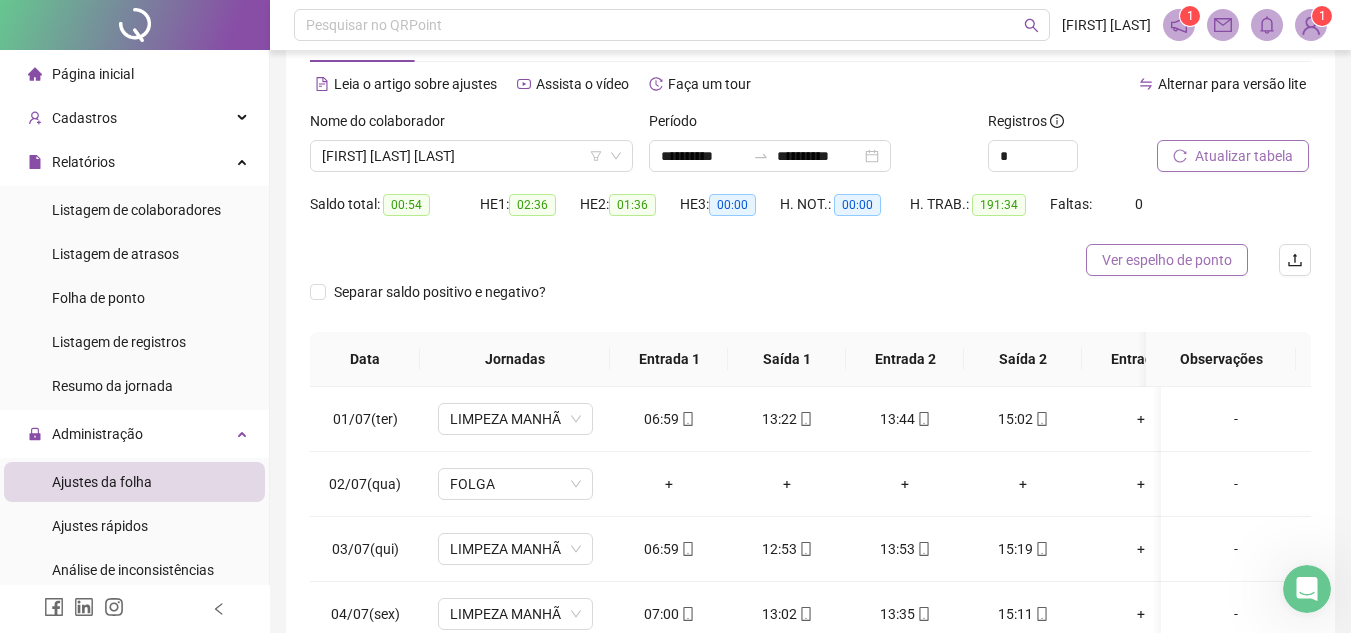click on "Ver espelho de ponto" at bounding box center (1167, 260) 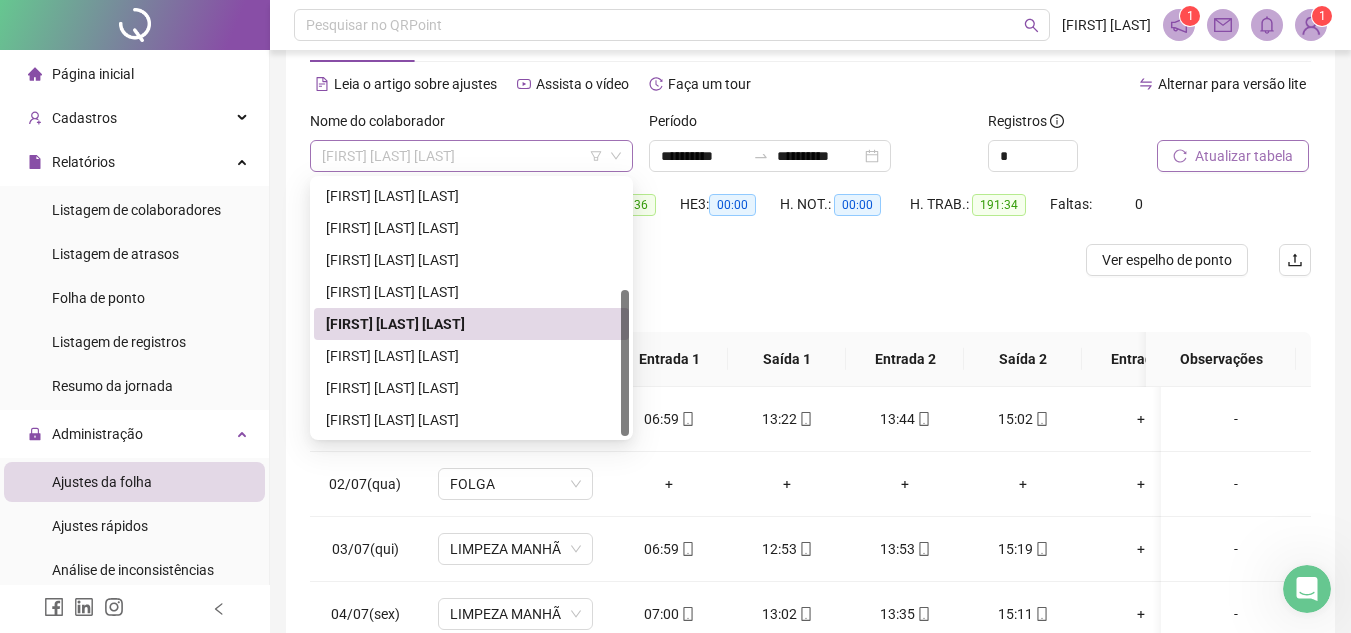 click on "[FIRST] [LAST] [LAST]" at bounding box center [471, 156] 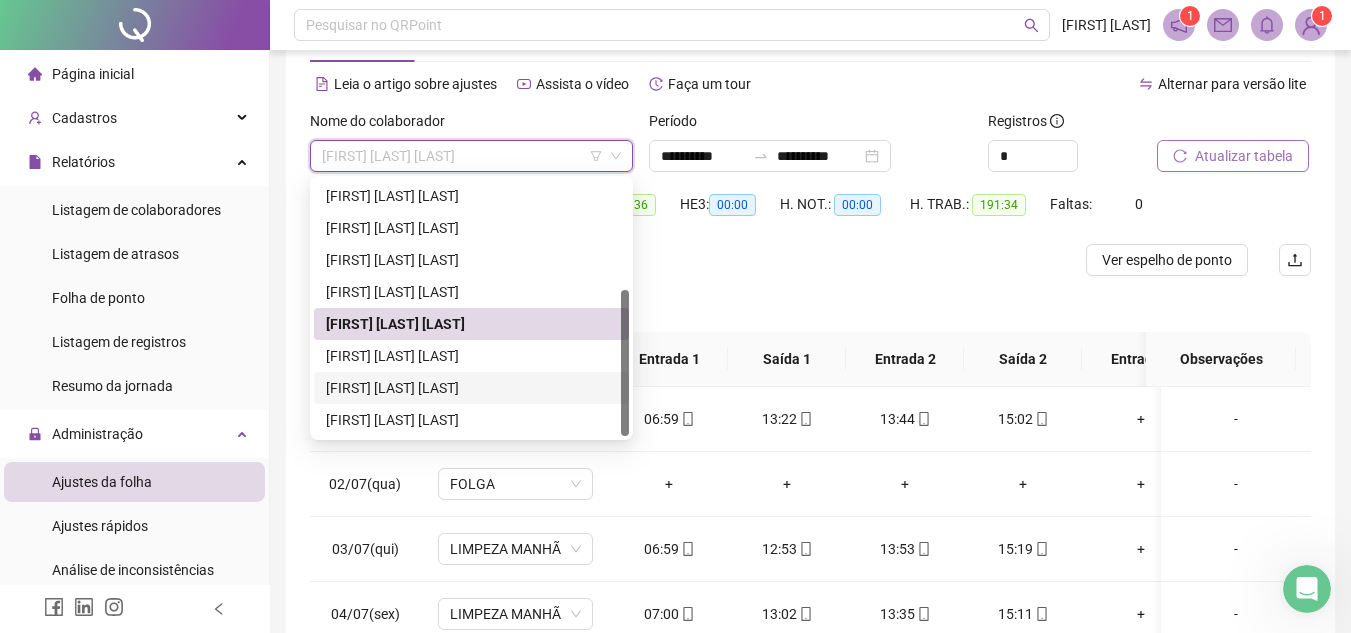 click on "[FIRST] [LAST] [LAST]" at bounding box center (471, 388) 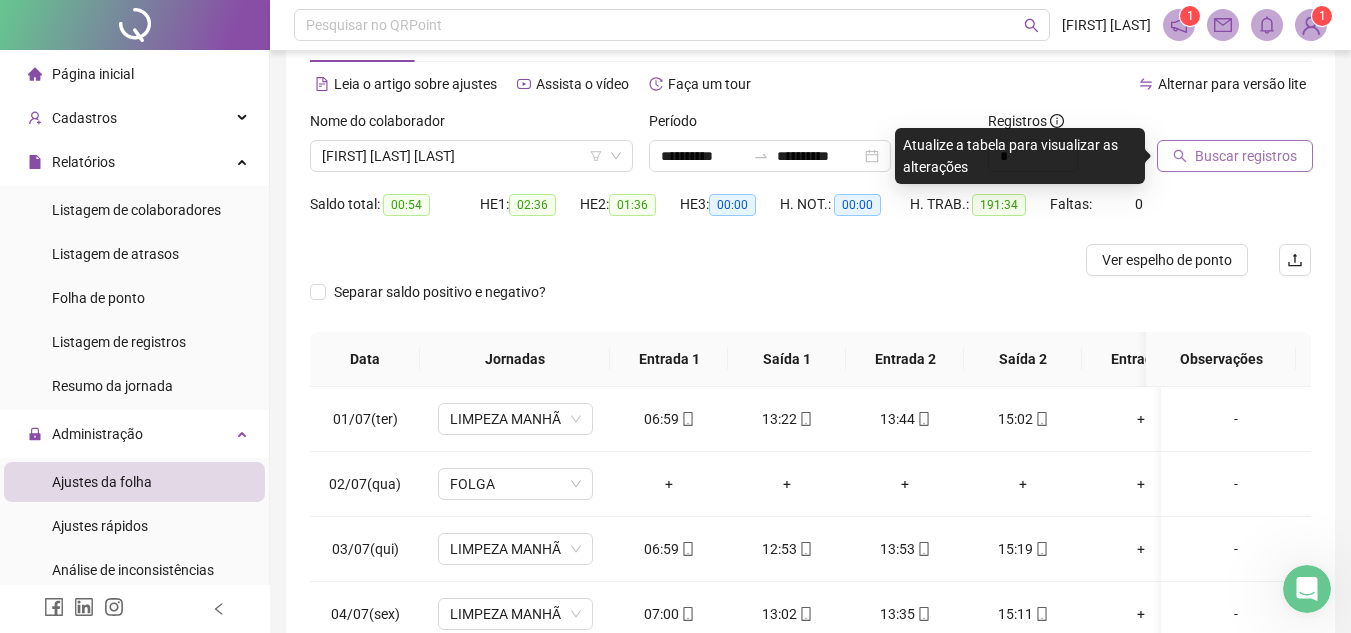 click on "Buscar registros" at bounding box center [1246, 156] 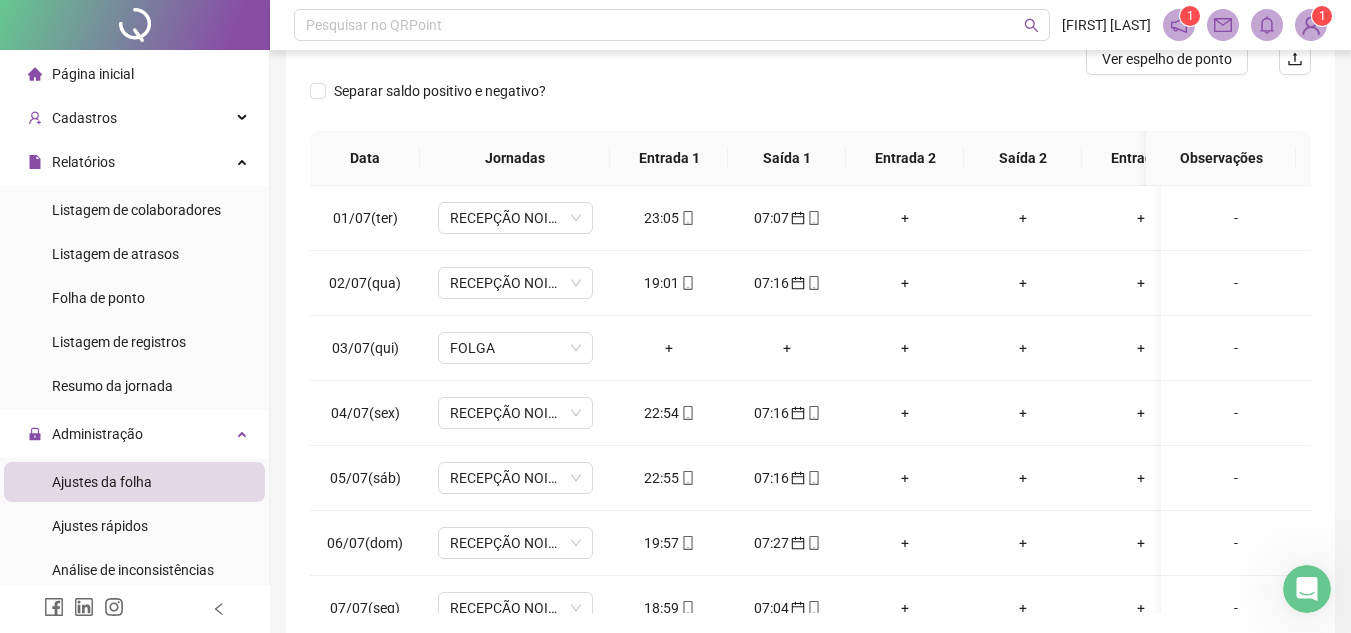 scroll, scrollTop: 321, scrollLeft: 0, axis: vertical 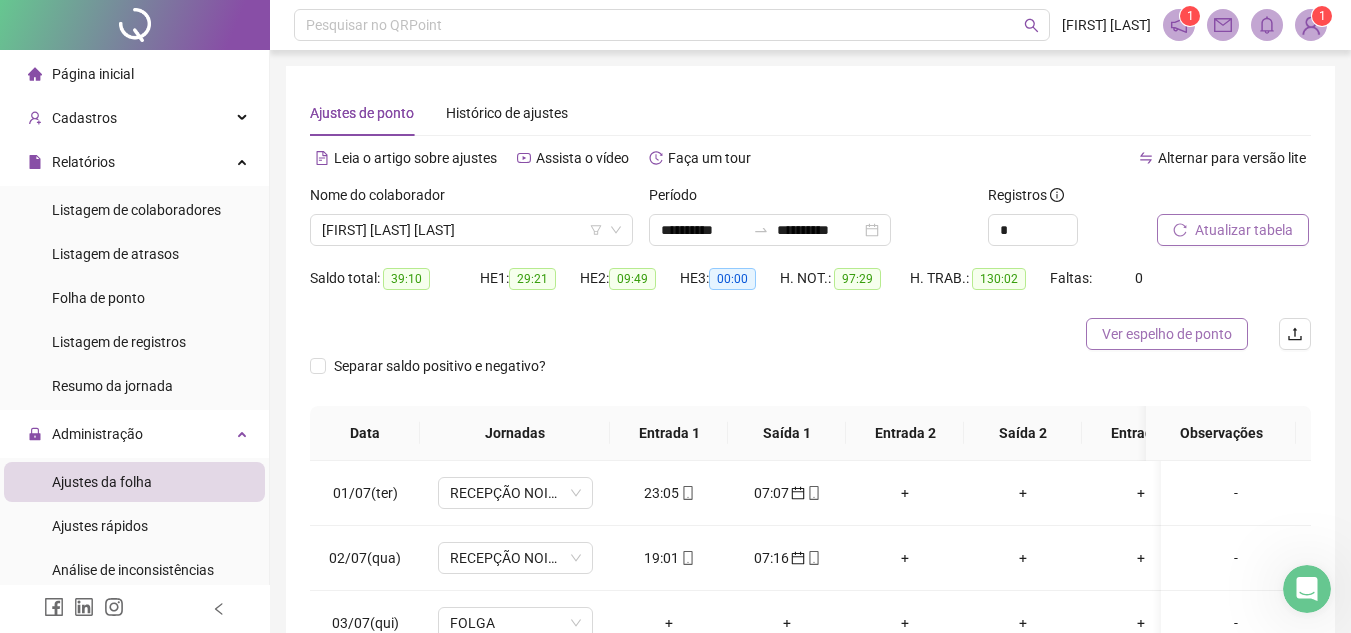 click on "Ver espelho de ponto" at bounding box center [1167, 334] 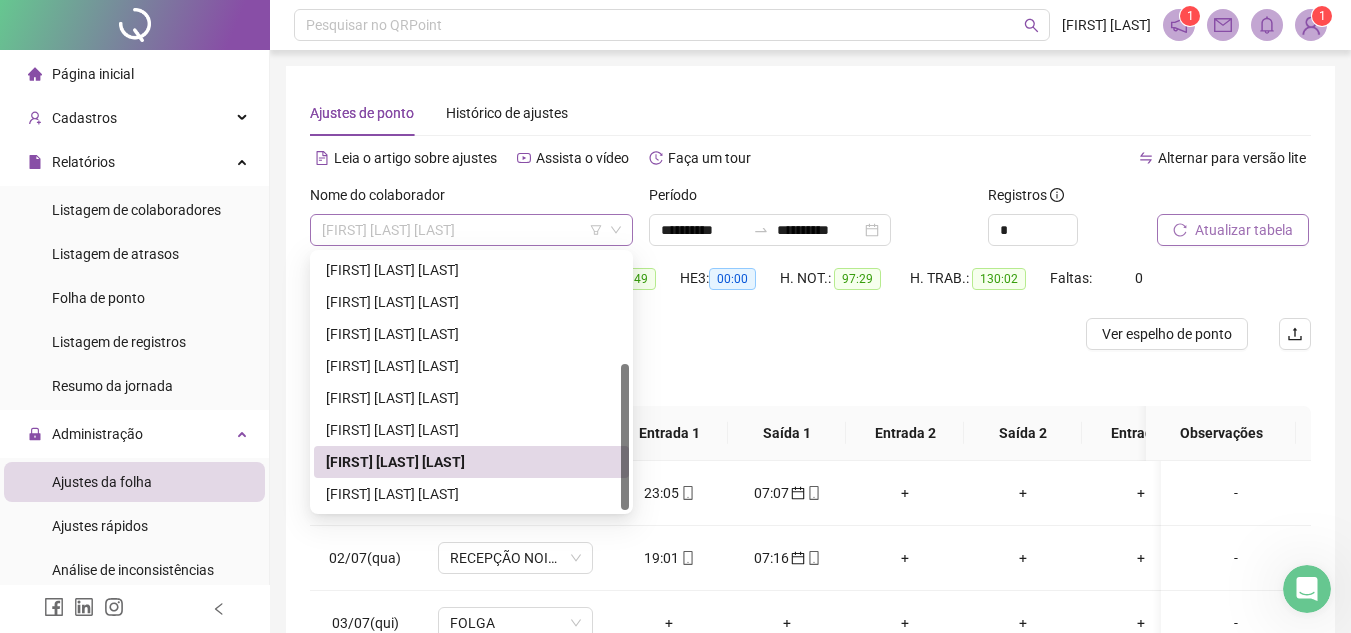 click on "[FIRST] [LAST] [LAST]" at bounding box center (471, 230) 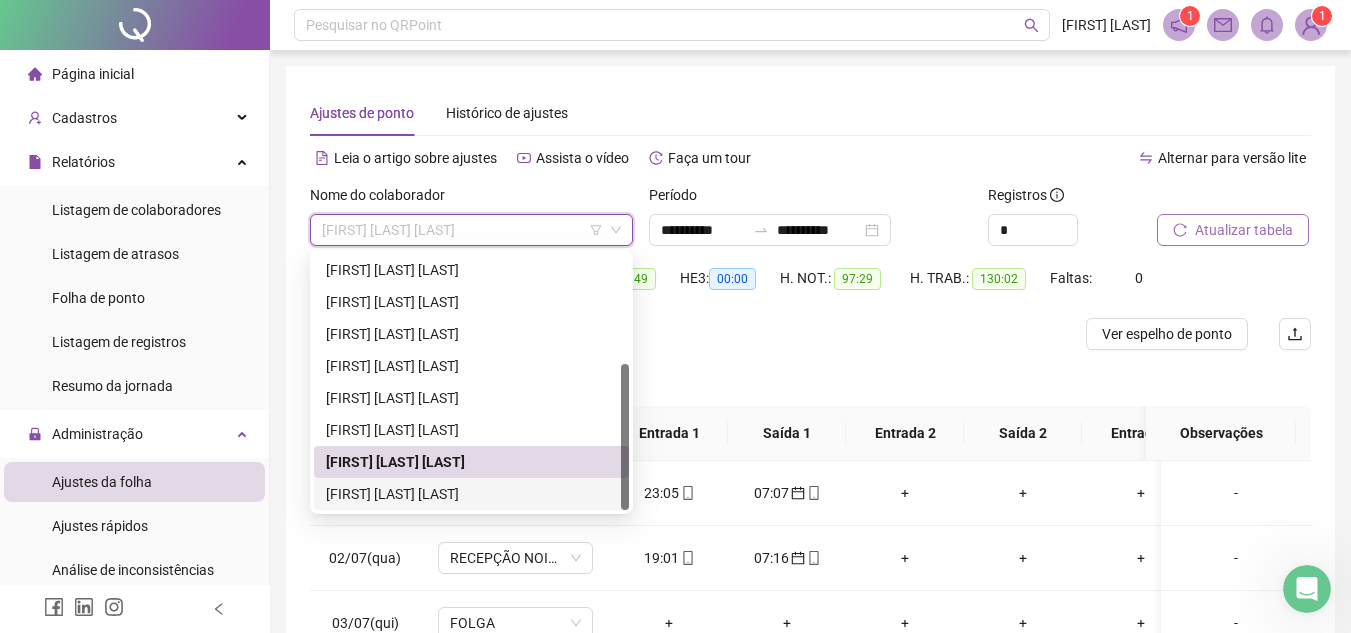 click on "[FIRST] [LAST] [LAST]" at bounding box center (471, 494) 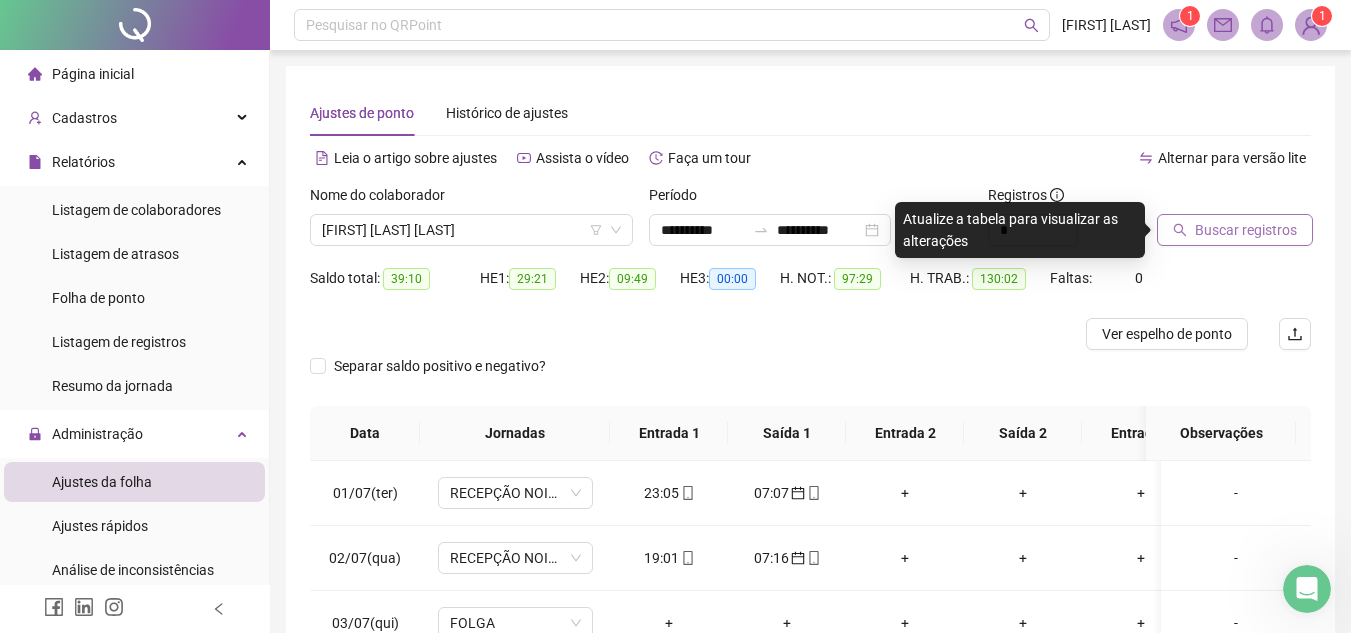 click on "Buscar registros" at bounding box center [1246, 230] 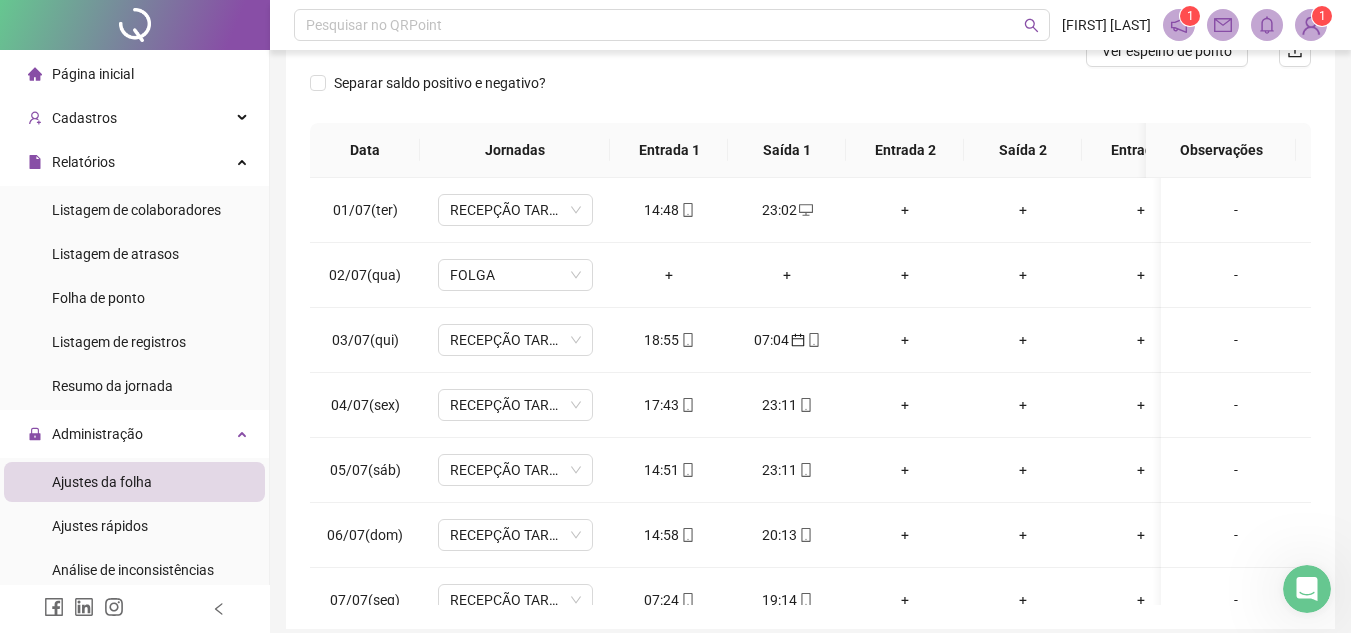 scroll, scrollTop: 365, scrollLeft: 0, axis: vertical 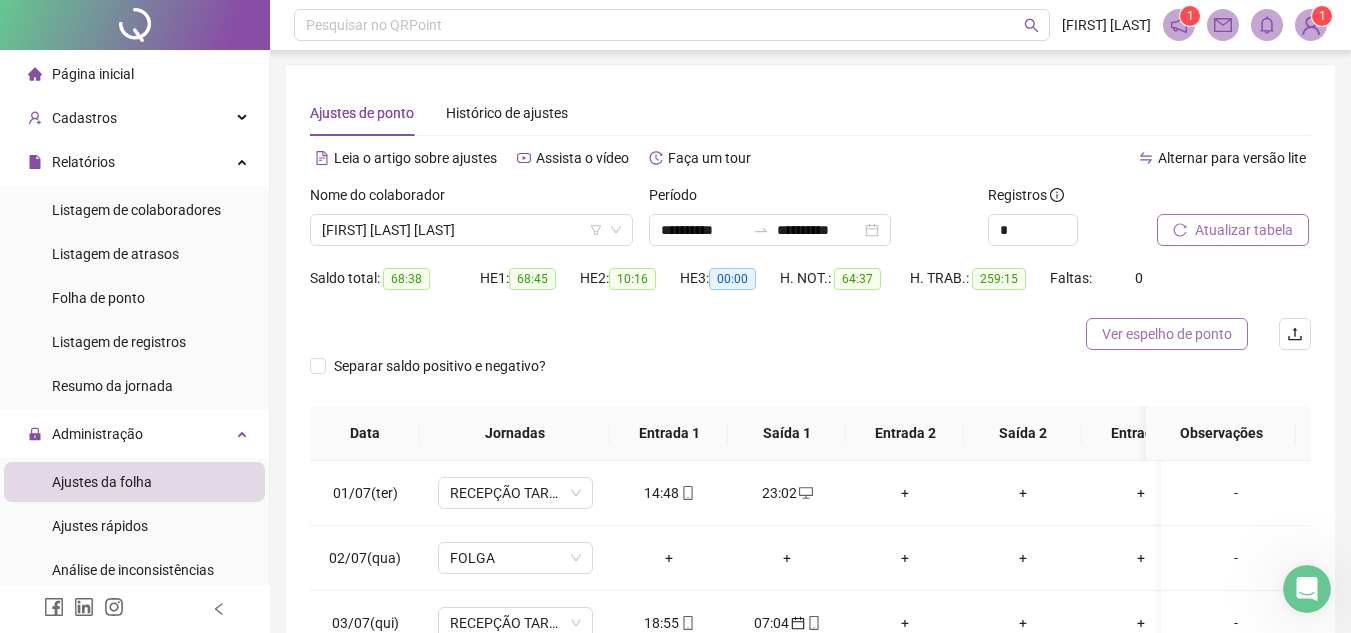 click on "Ver espelho de ponto" at bounding box center (1167, 334) 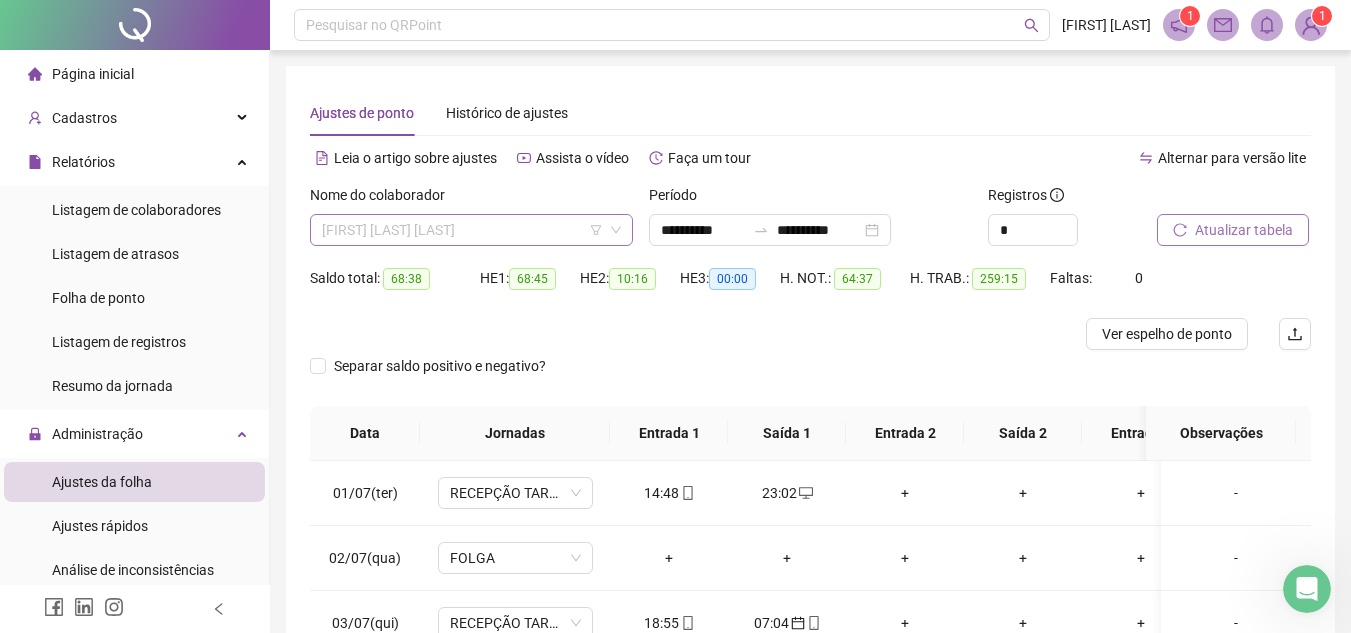 click on "[FIRST] [LAST] [LAST]" at bounding box center [471, 230] 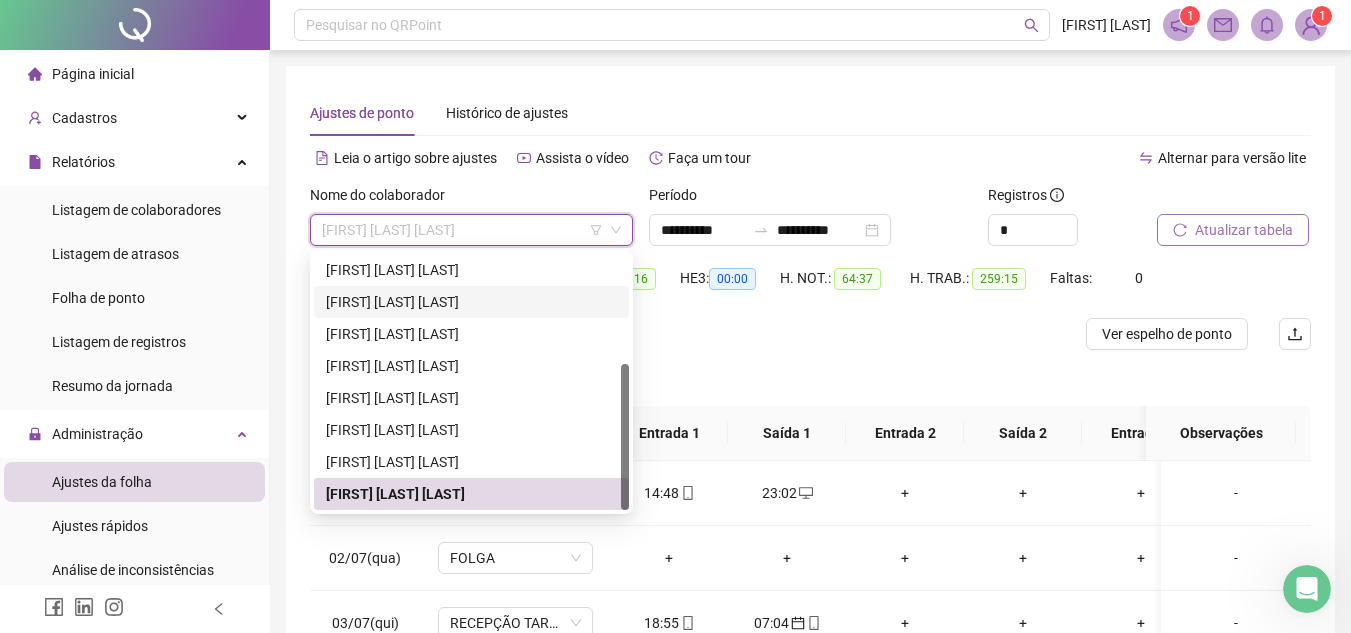 click on "[FIRST] [LAST] [LAST]" at bounding box center (471, 302) 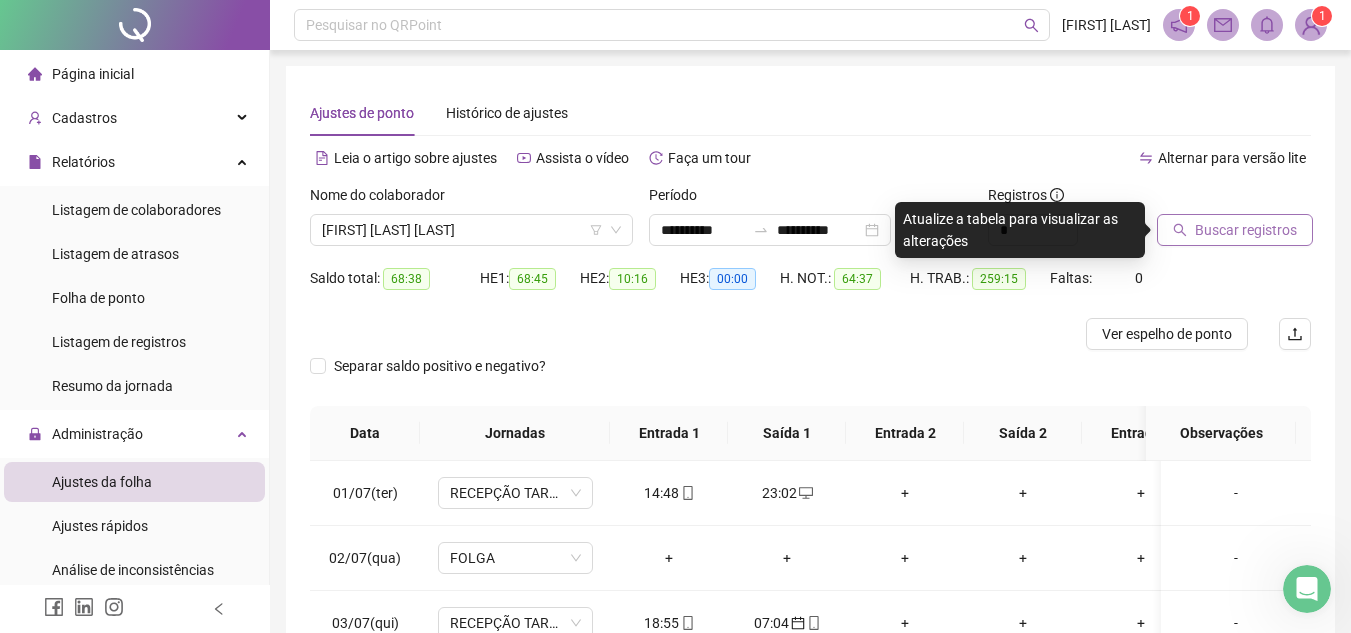 click on "Buscar registros" at bounding box center [1246, 230] 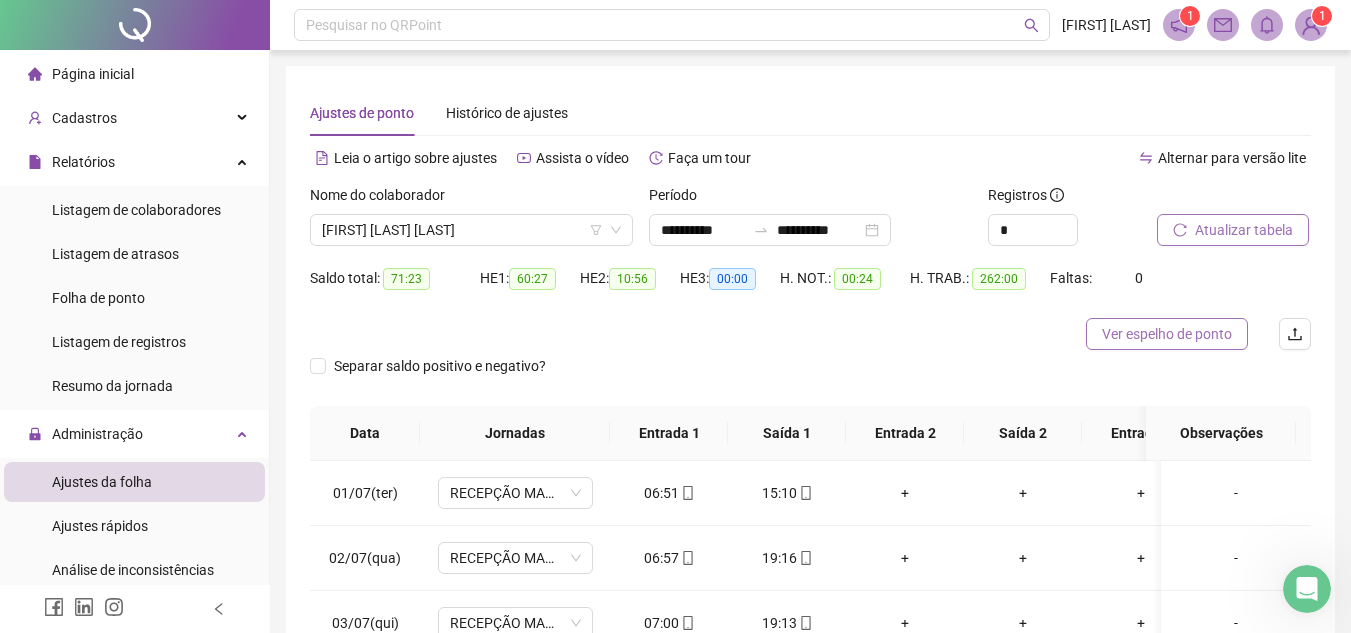 click on "Ver espelho de ponto" at bounding box center (1167, 334) 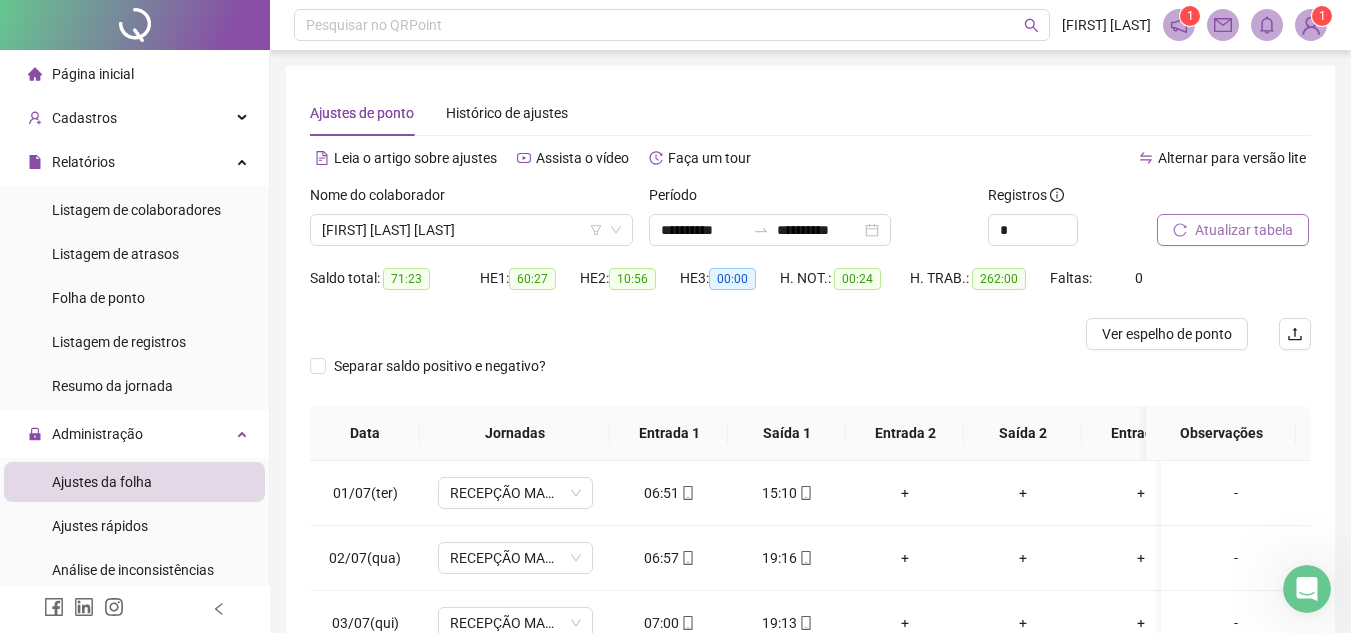 click at bounding box center [1311, 25] 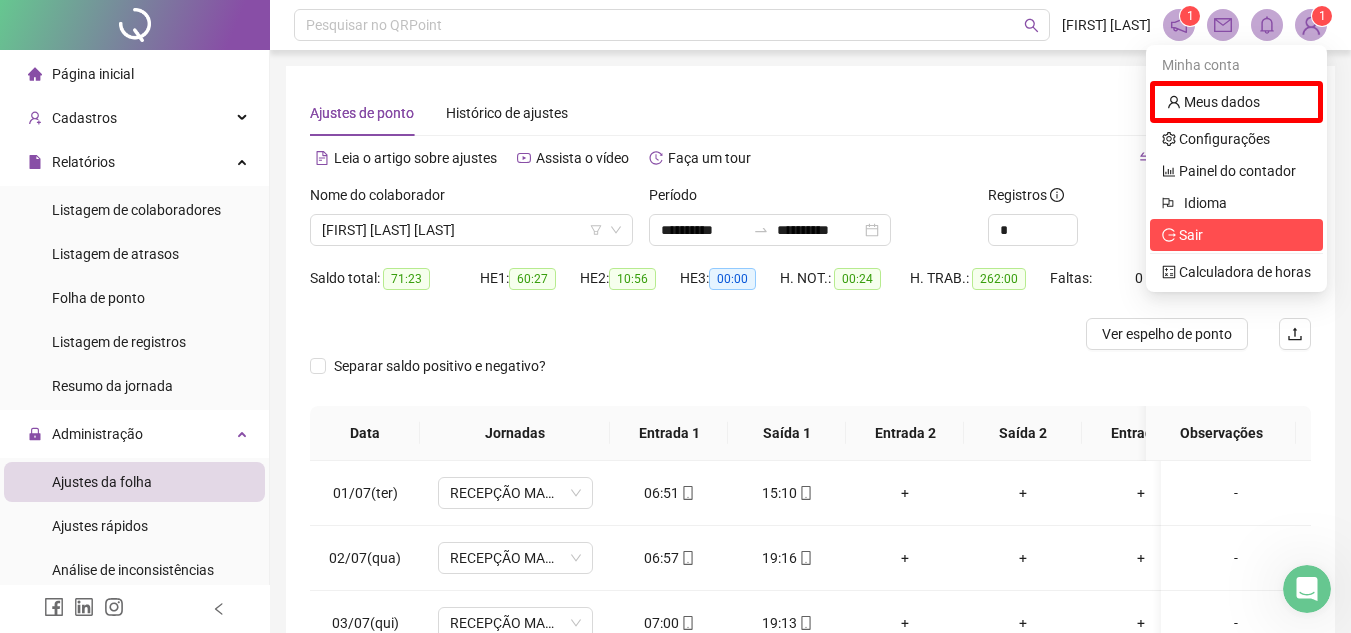 click on "Sair" at bounding box center (1236, 235) 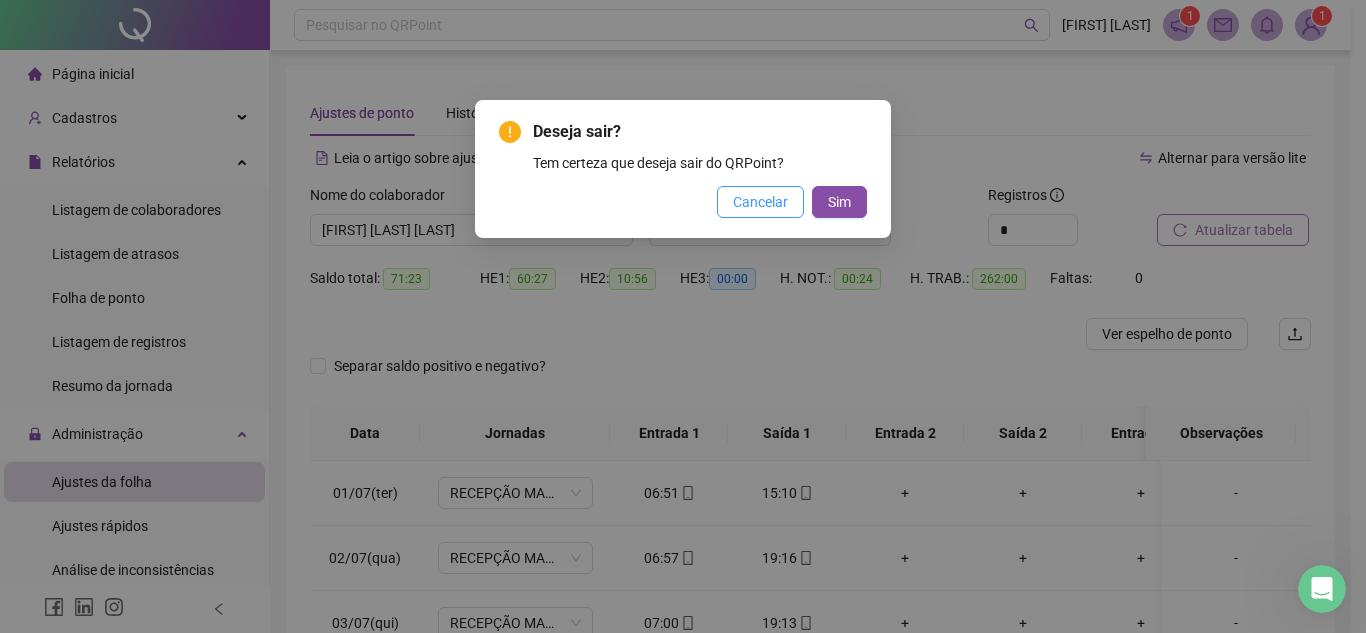 click on "Cancelar" at bounding box center [760, 202] 